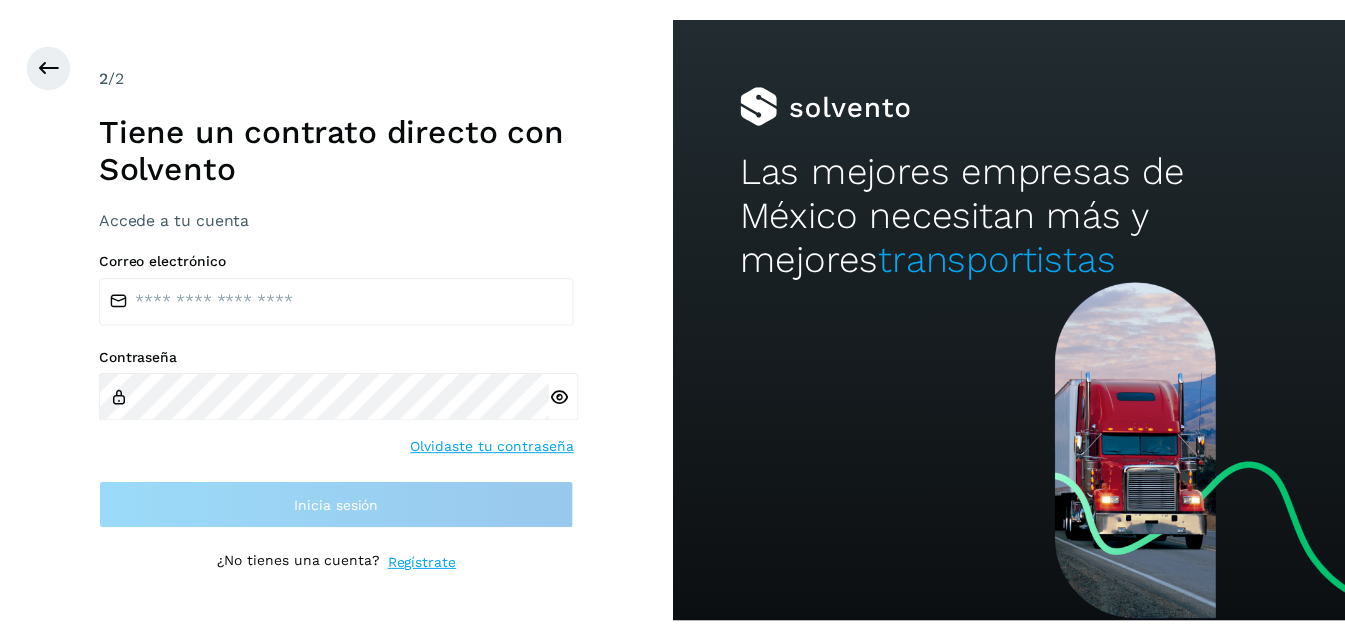 scroll, scrollTop: 0, scrollLeft: 0, axis: both 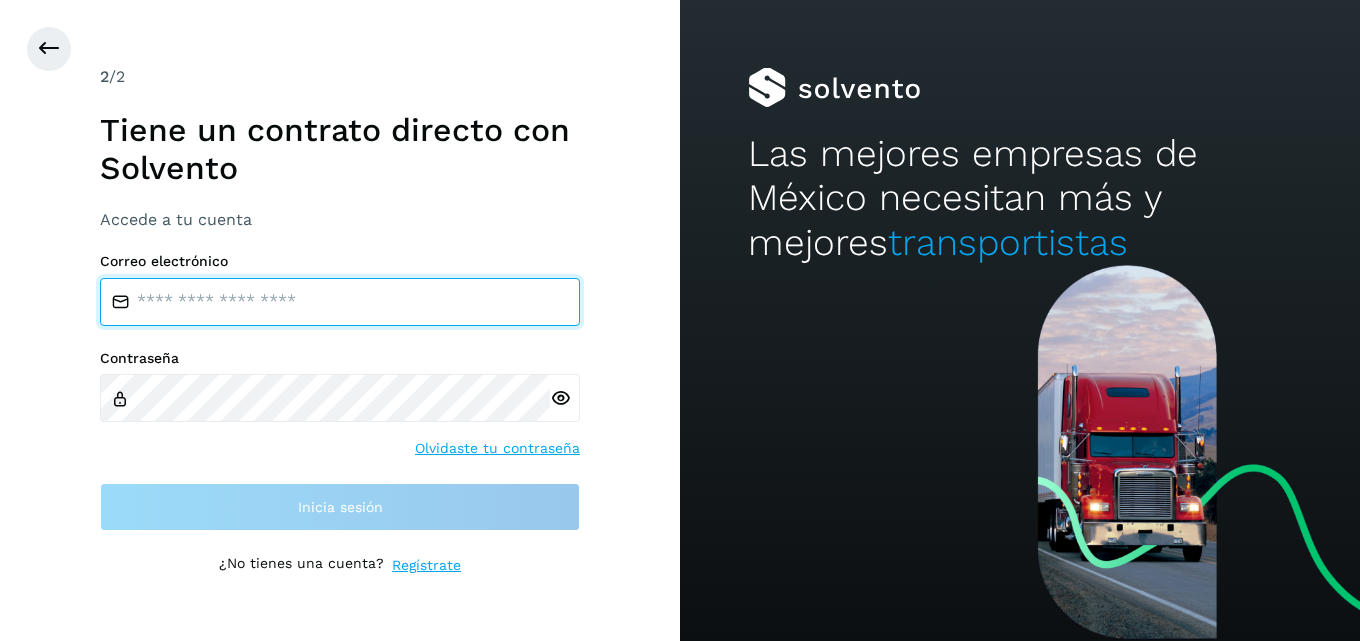 click at bounding box center [340, 302] 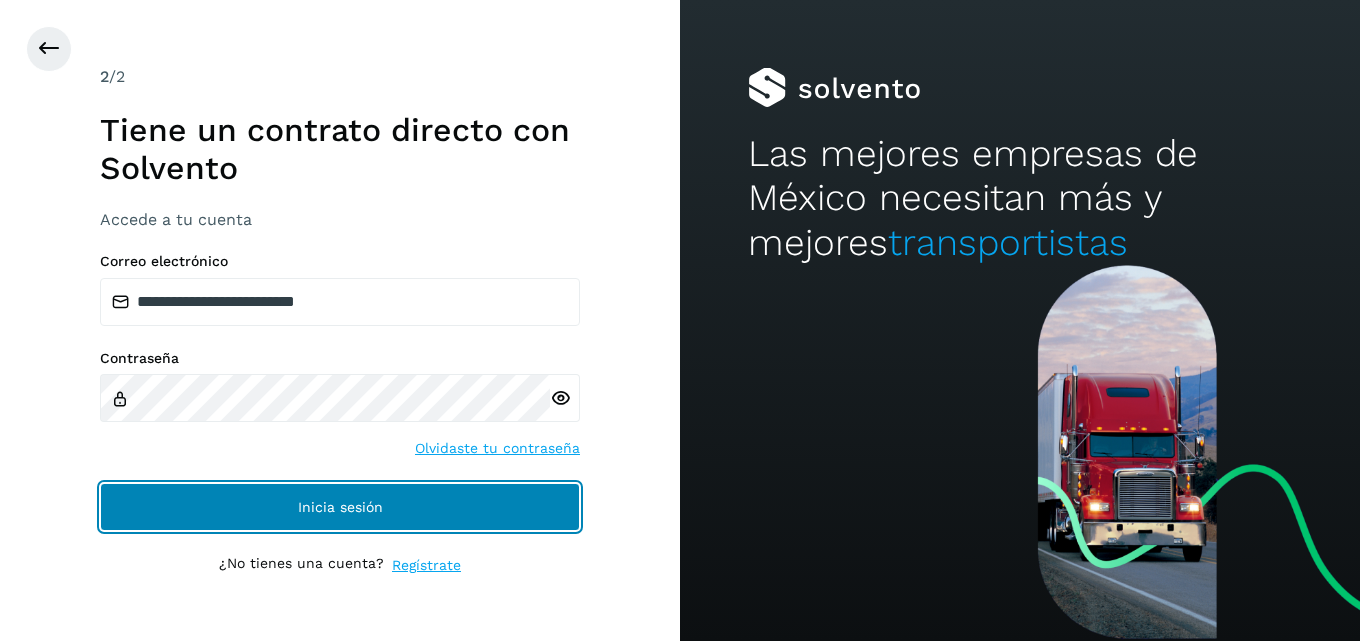 click on "Inicia sesión" 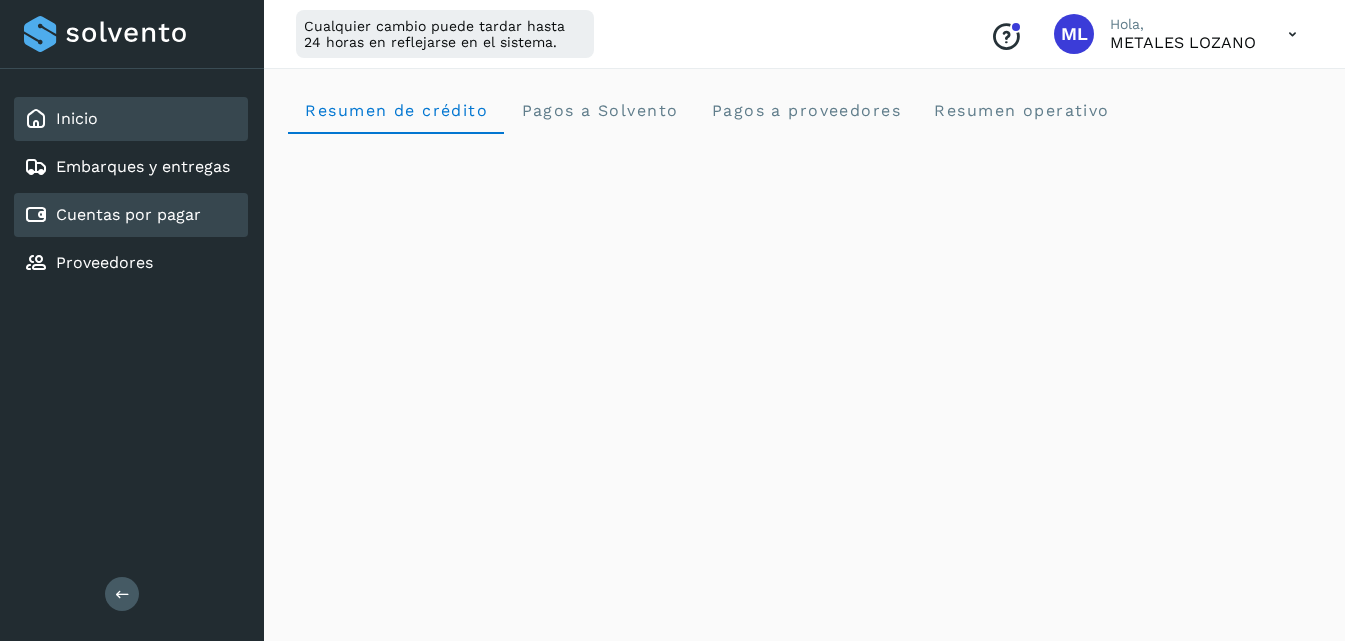 click on "Cuentas por pagar" 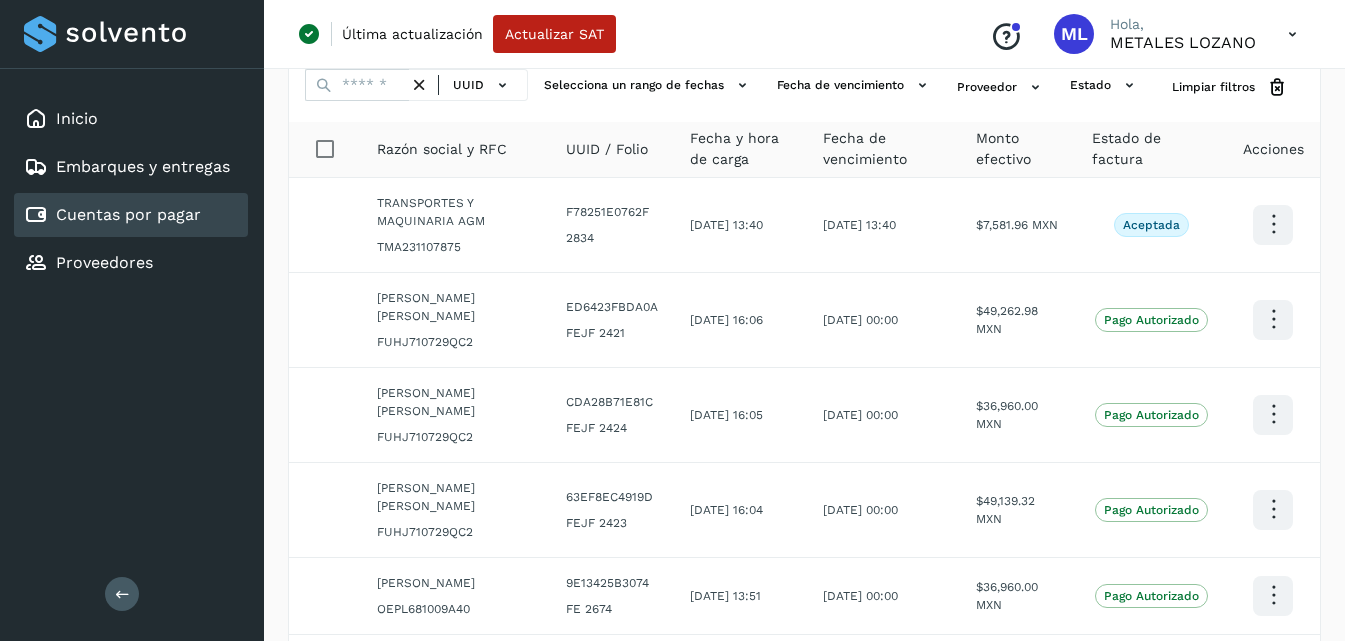 scroll, scrollTop: 0, scrollLeft: 0, axis: both 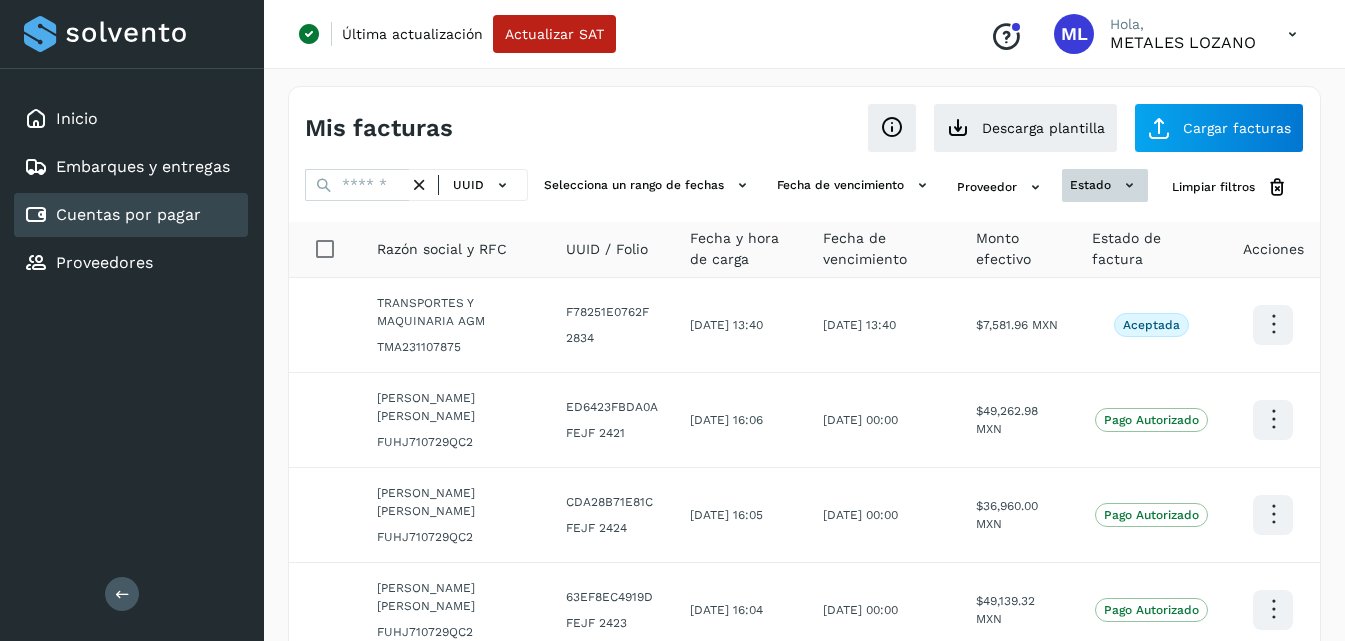 click on "estado" 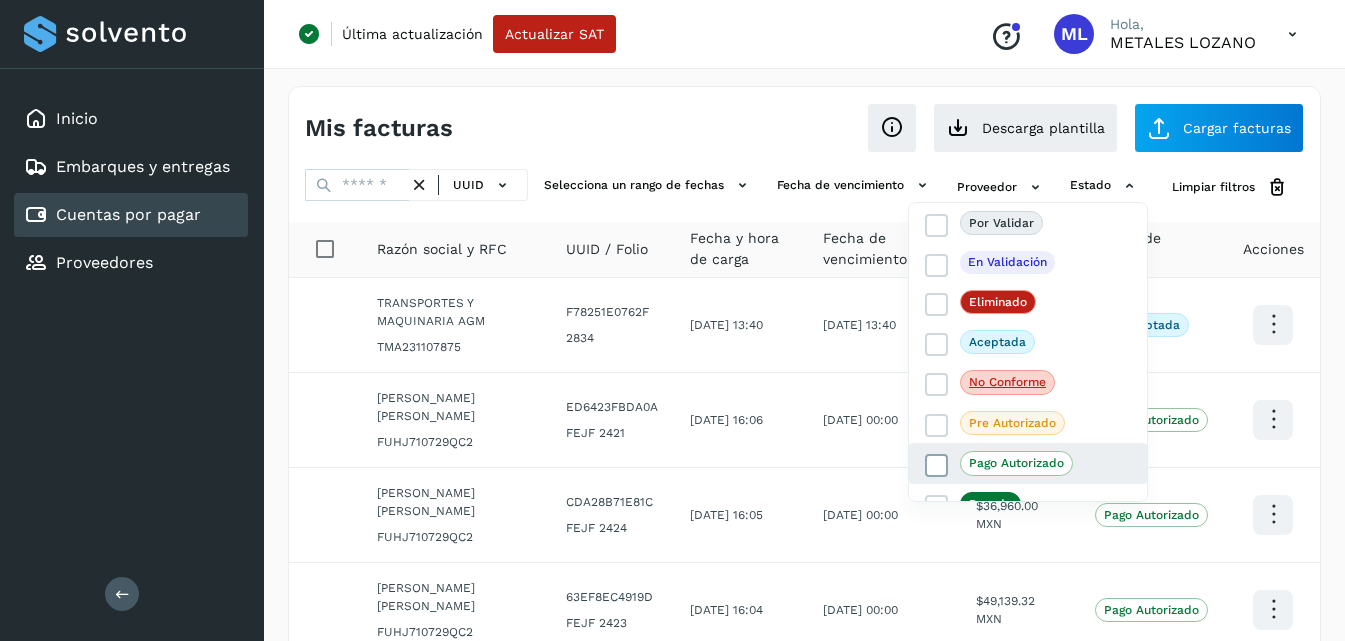 click at bounding box center [937, 466] 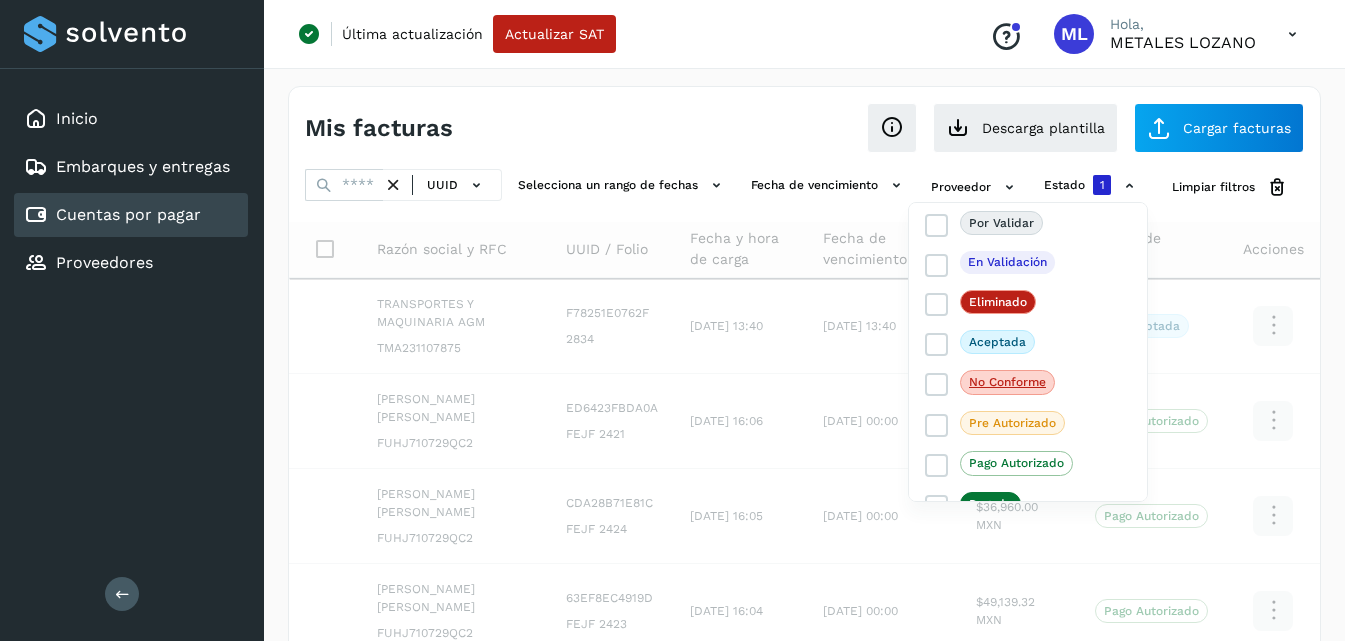 click at bounding box center [672, 320] 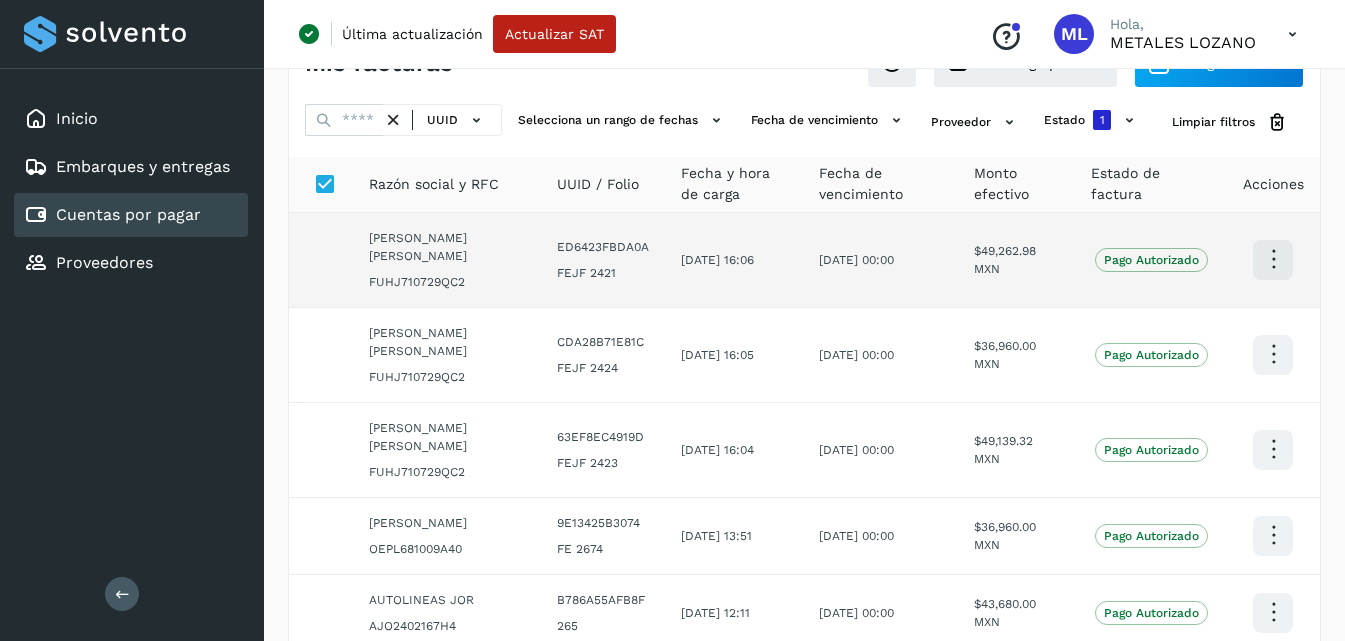 scroll, scrollTop: 100, scrollLeft: 0, axis: vertical 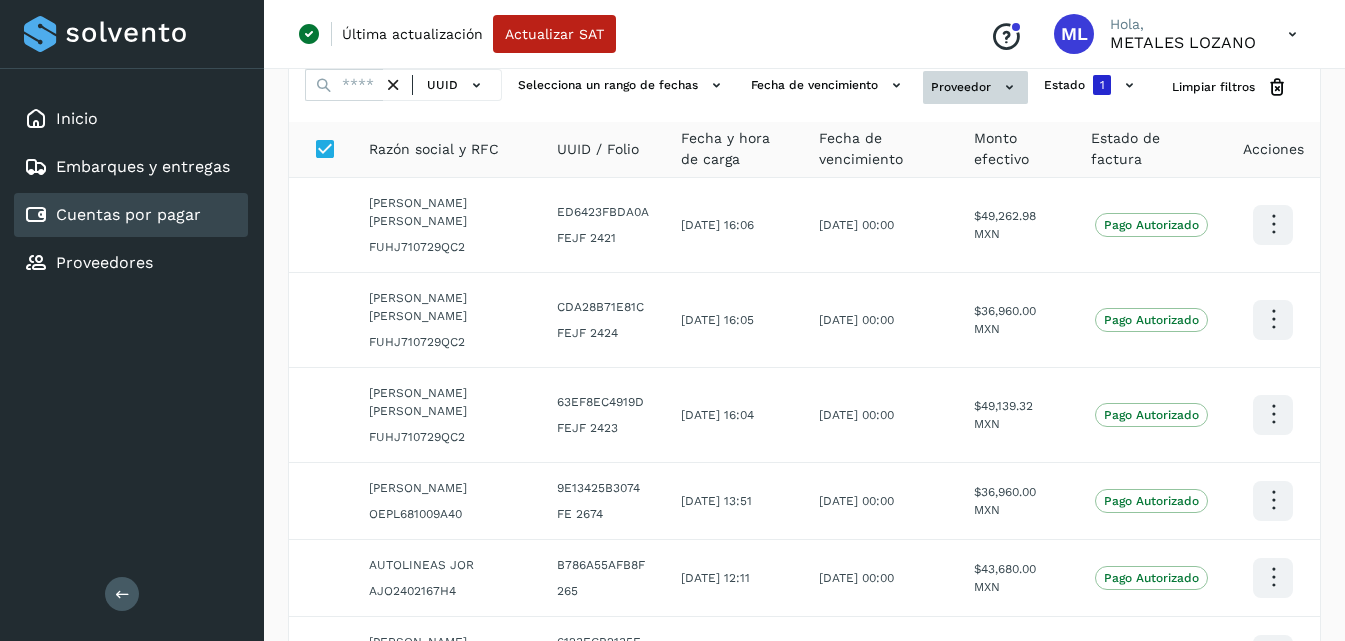 click 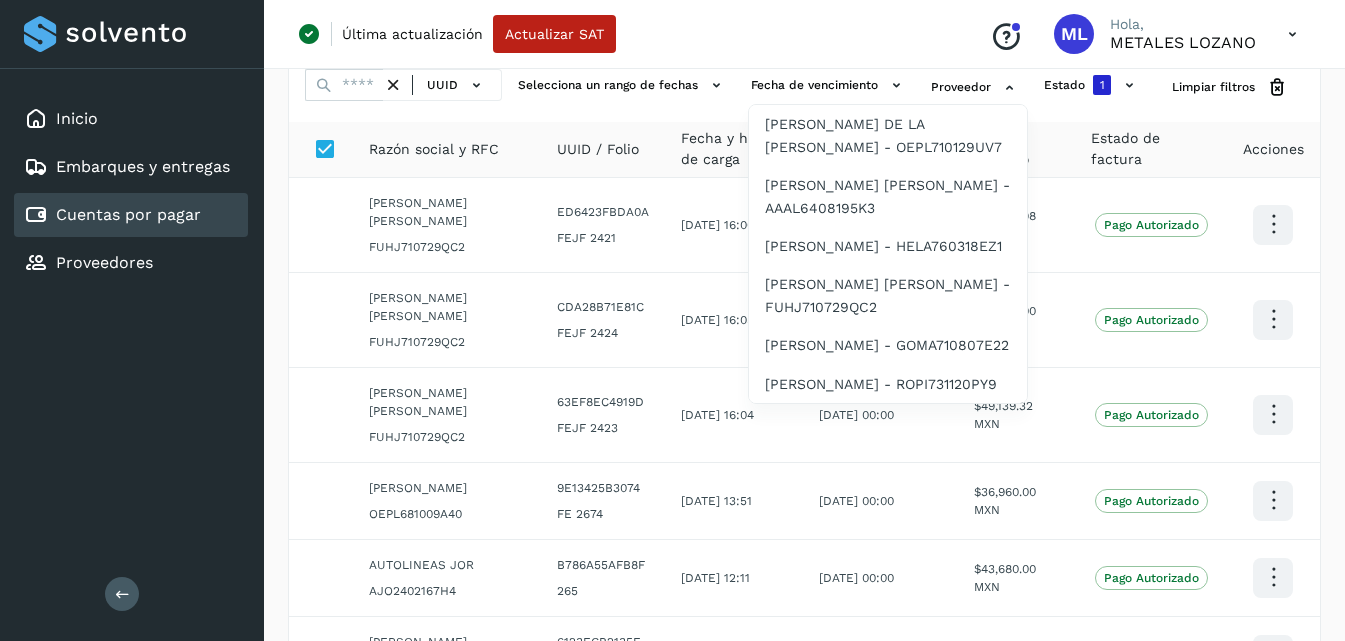 scroll, scrollTop: 800, scrollLeft: 0, axis: vertical 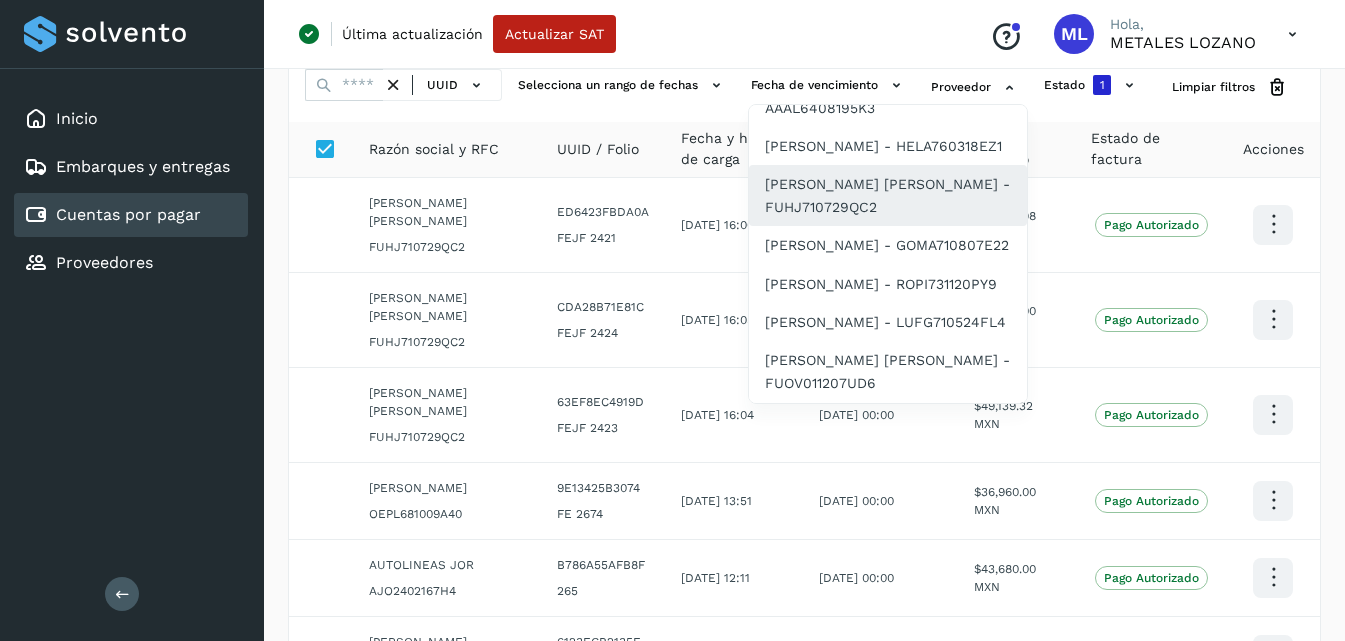 click on "[PERSON_NAME] [PERSON_NAME] - FUHJ710729QC2" 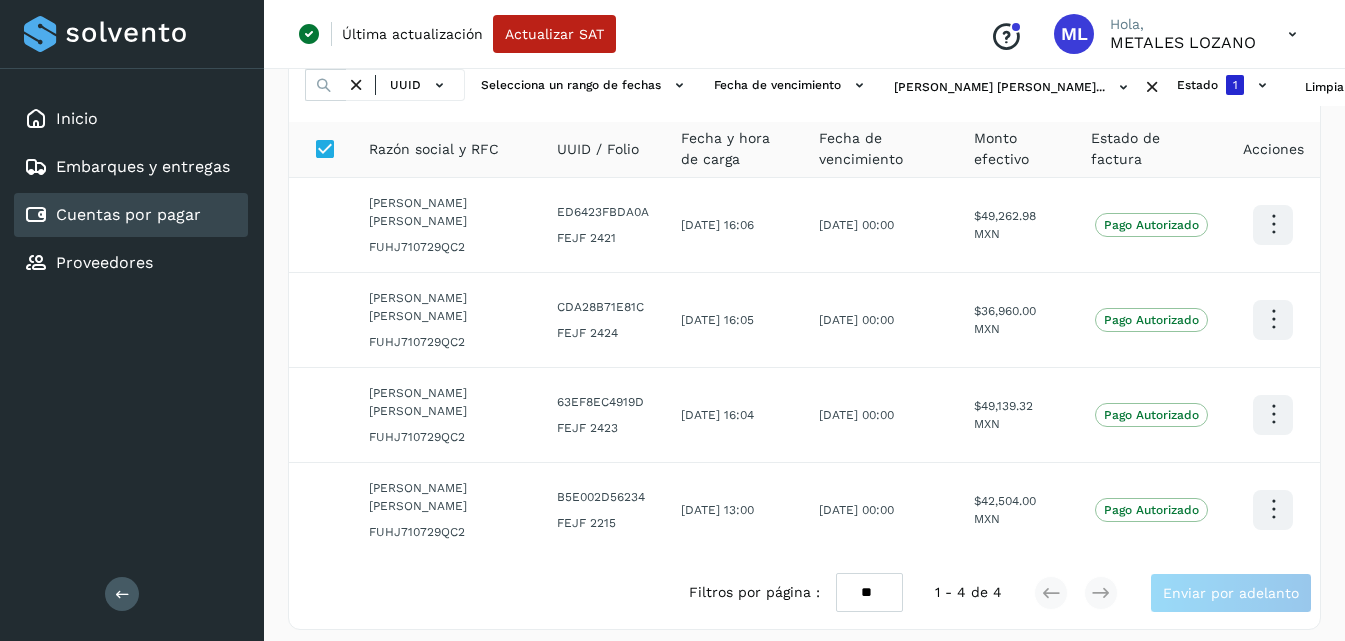 click at bounding box center (1152, 87) 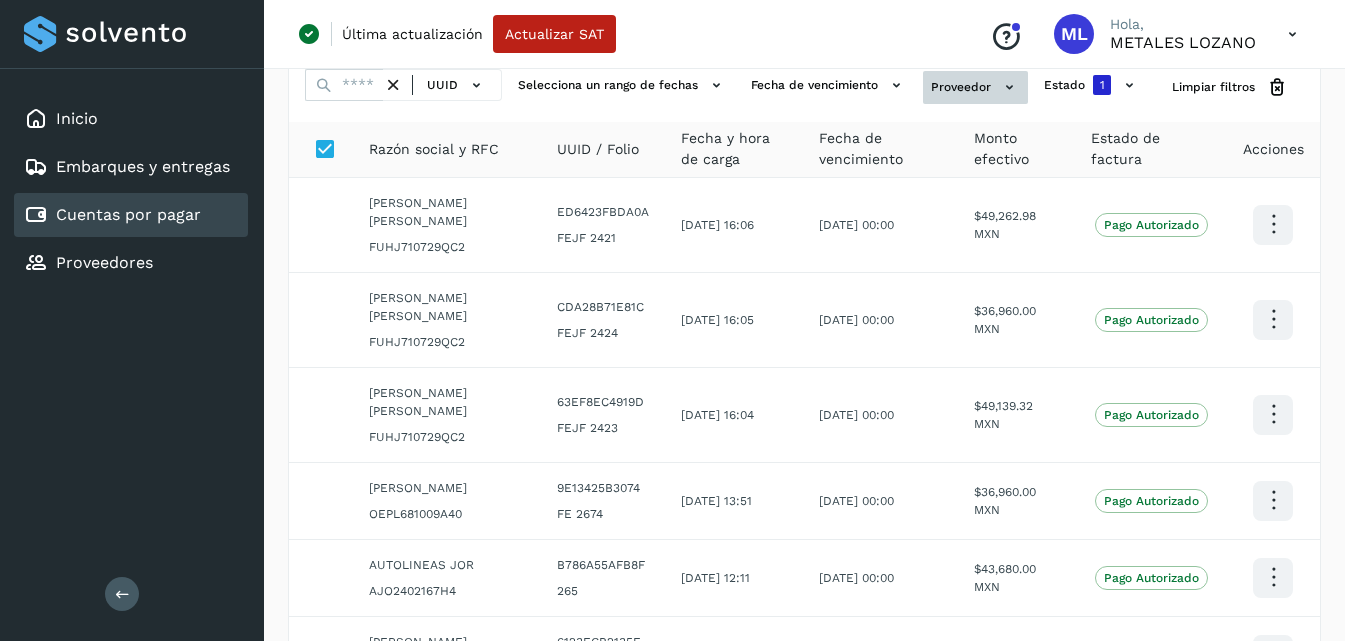 click 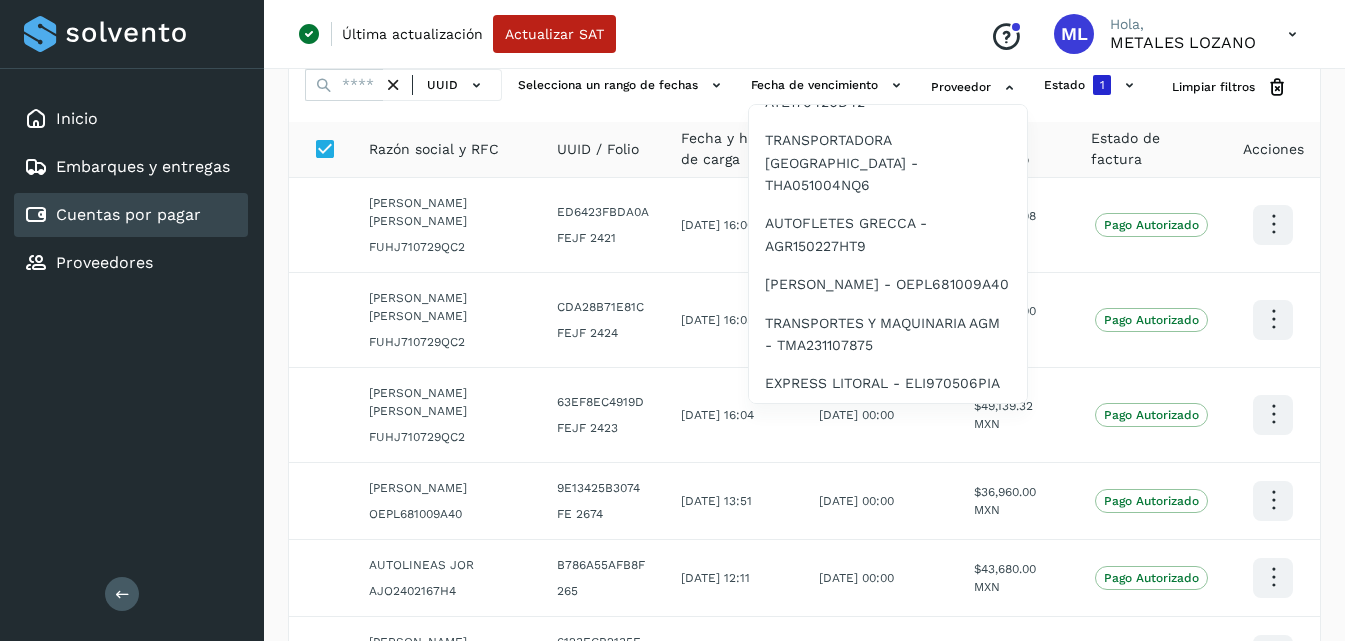 scroll, scrollTop: 1400, scrollLeft: 0, axis: vertical 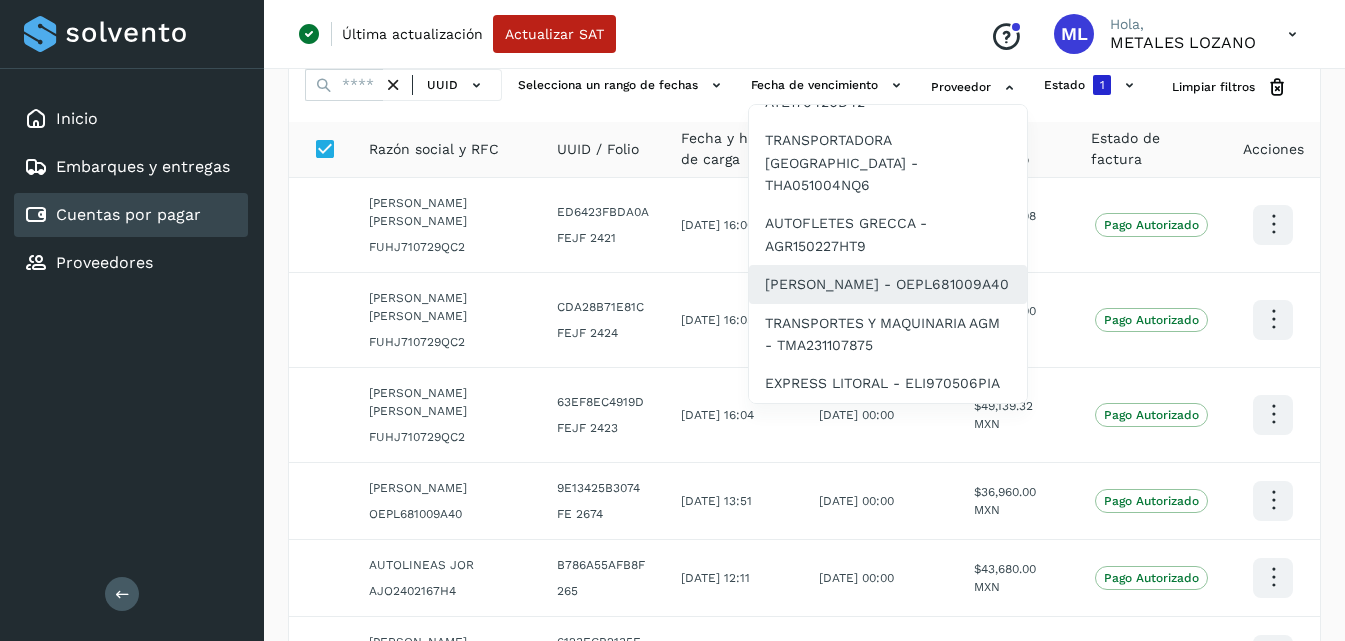 click on "[PERSON_NAME] - OEPL681009A40" 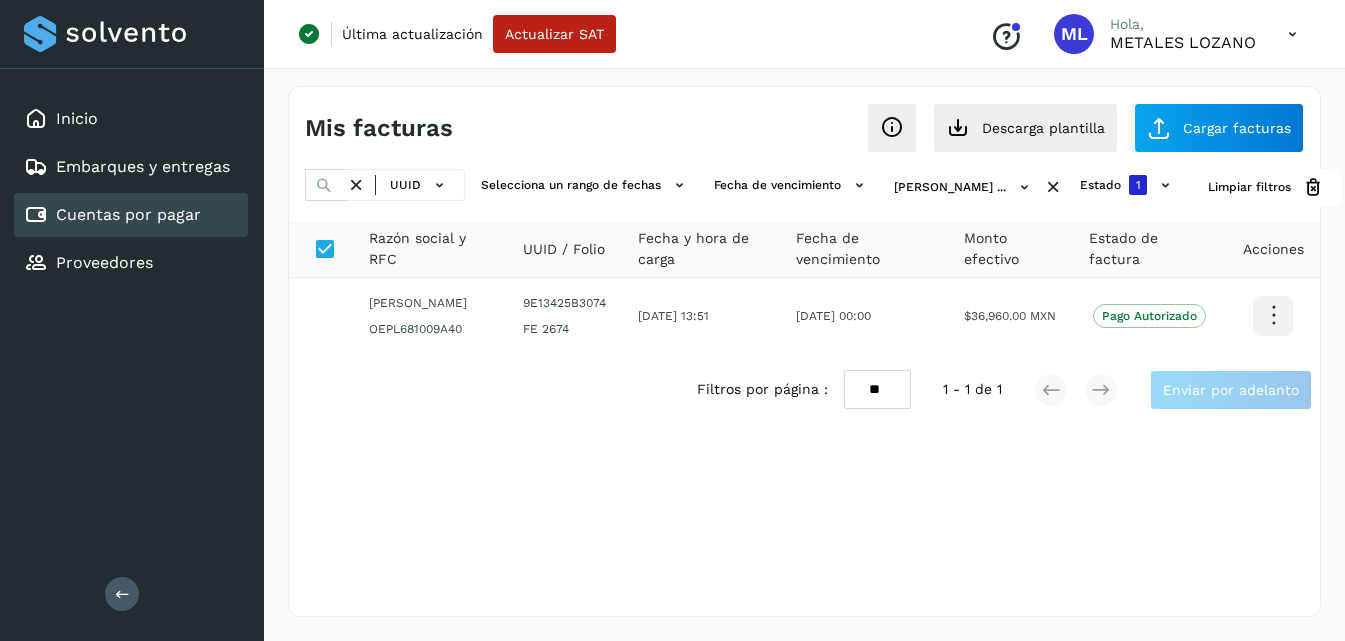 scroll, scrollTop: 0, scrollLeft: 0, axis: both 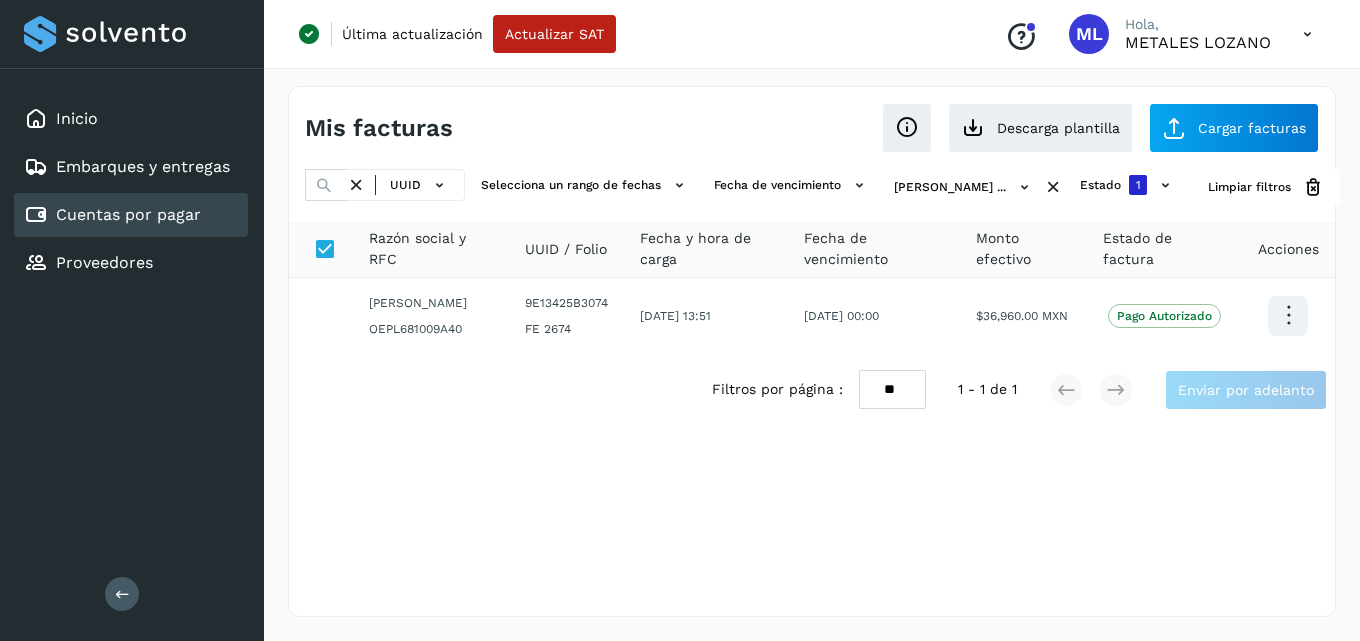 click at bounding box center (1053, 187) 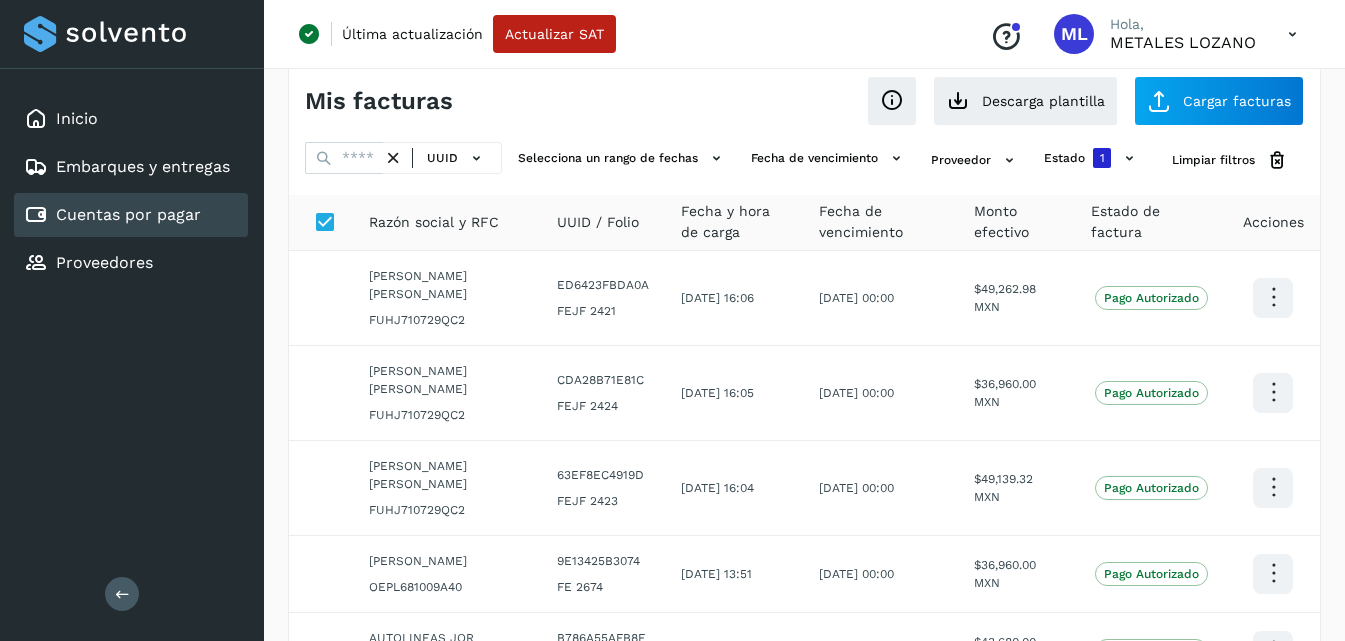 scroll, scrollTop: 0, scrollLeft: 0, axis: both 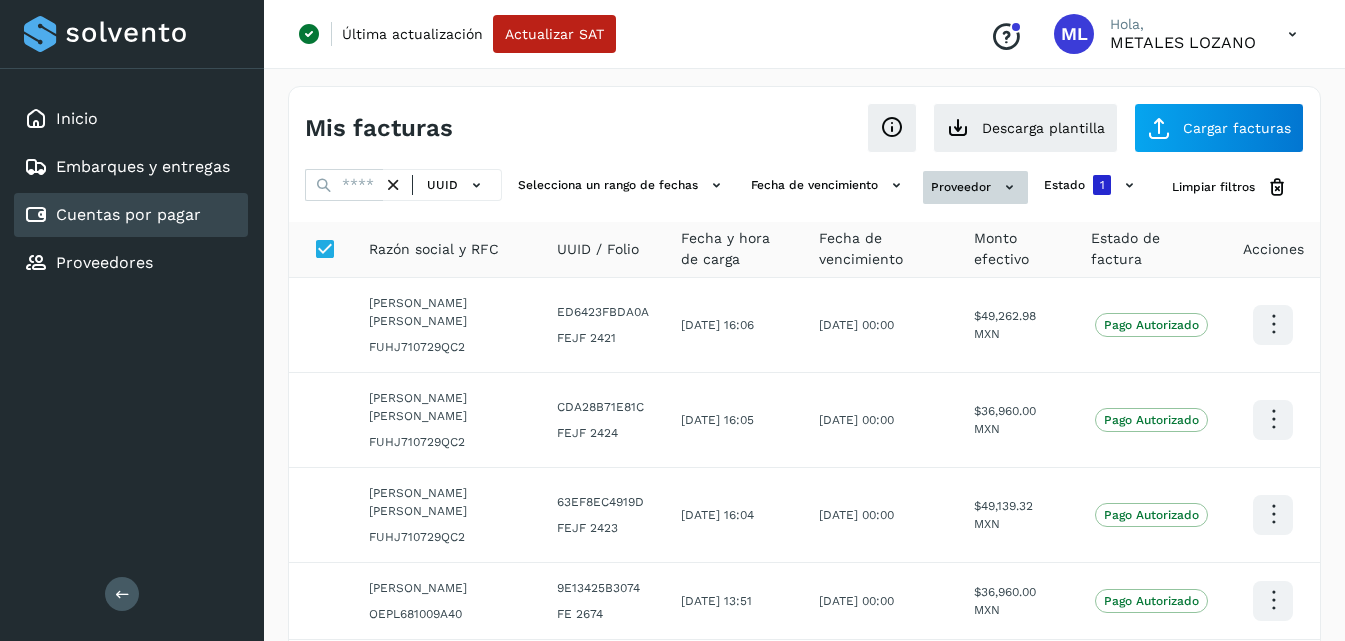 click on "Proveedor" at bounding box center [975, 187] 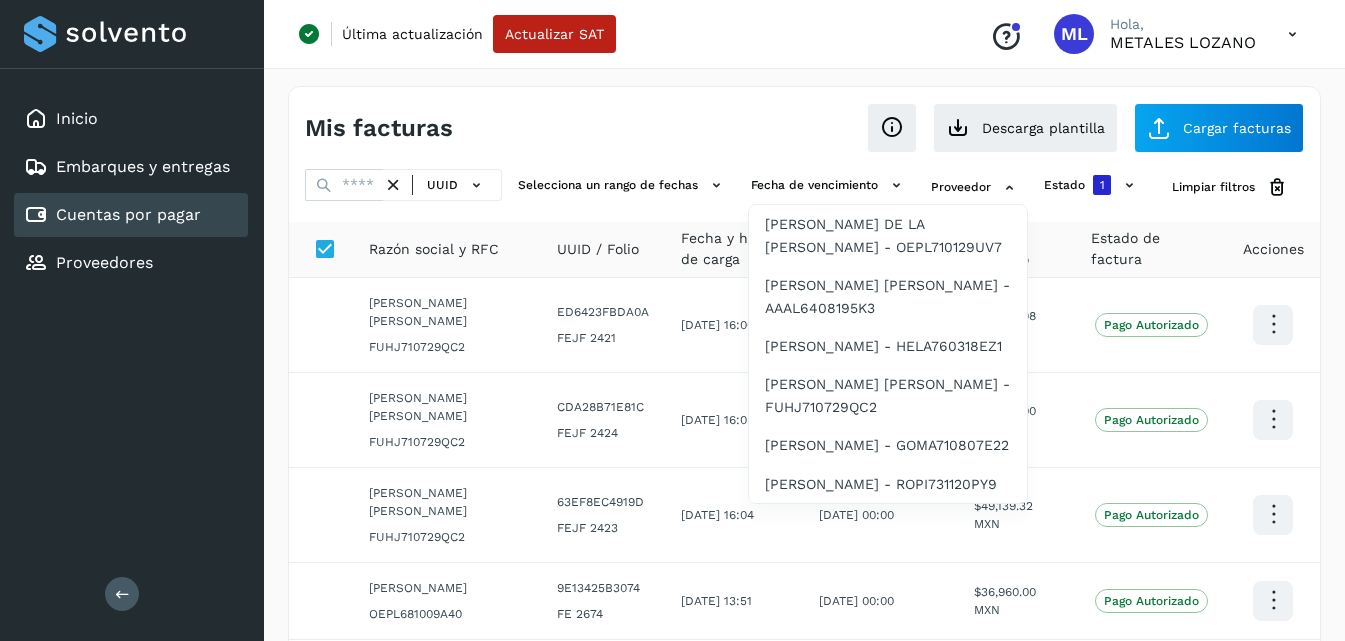 scroll, scrollTop: 800, scrollLeft: 0, axis: vertical 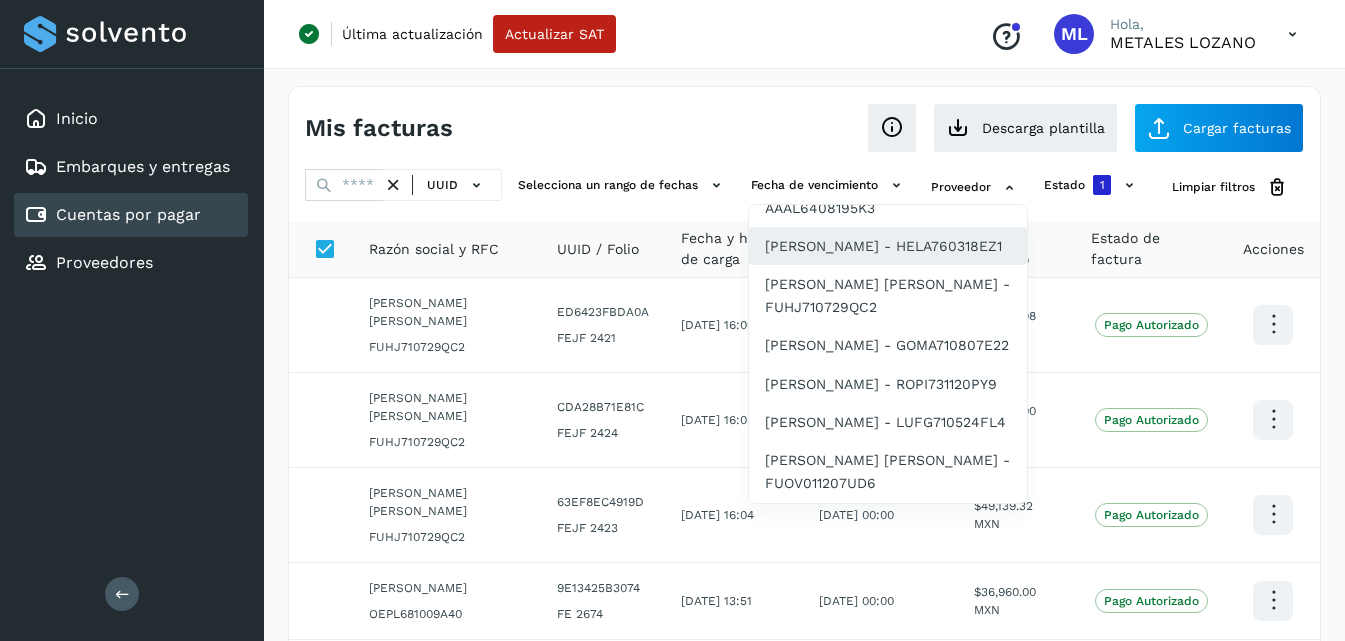 click on "[PERSON_NAME] - HELA760318EZ1" 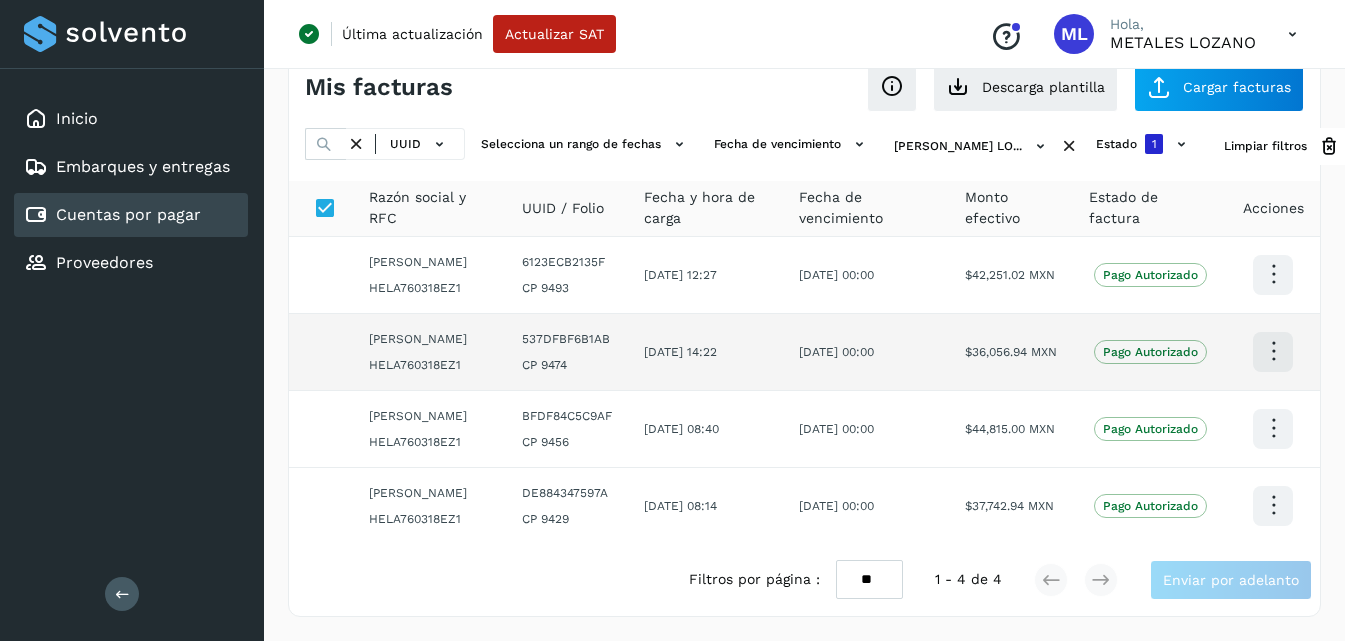 scroll, scrollTop: 128, scrollLeft: 0, axis: vertical 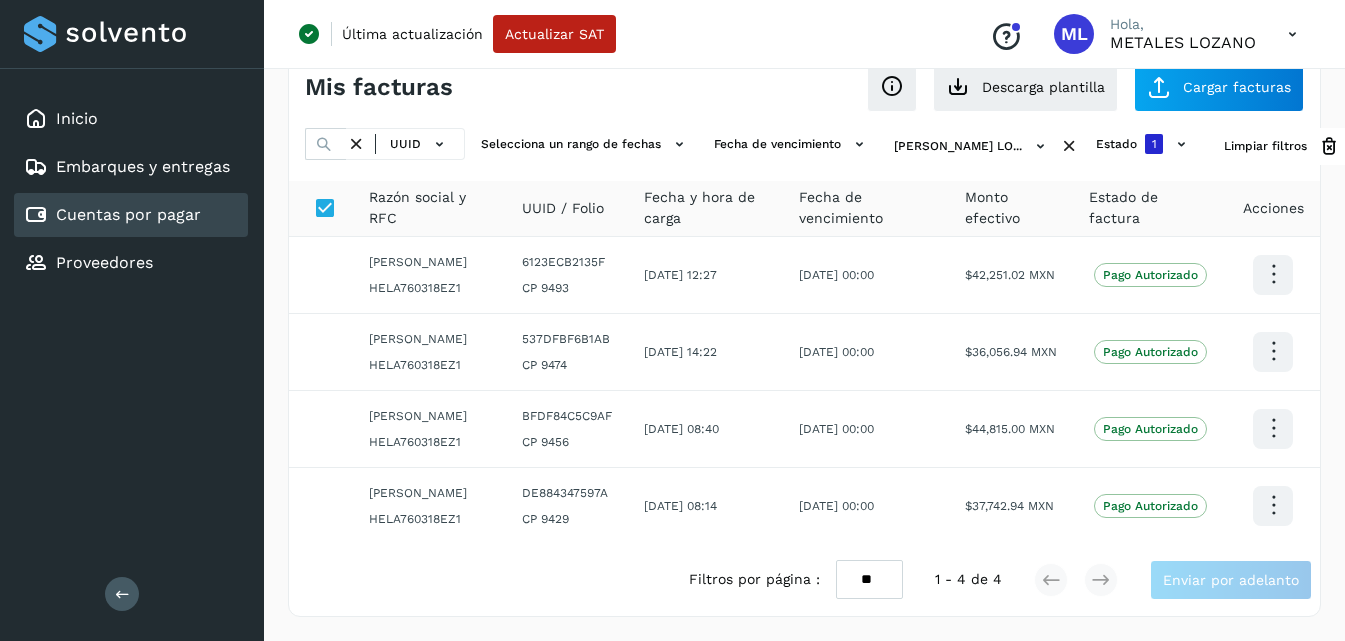 click on "** ** **" at bounding box center [869, 579] 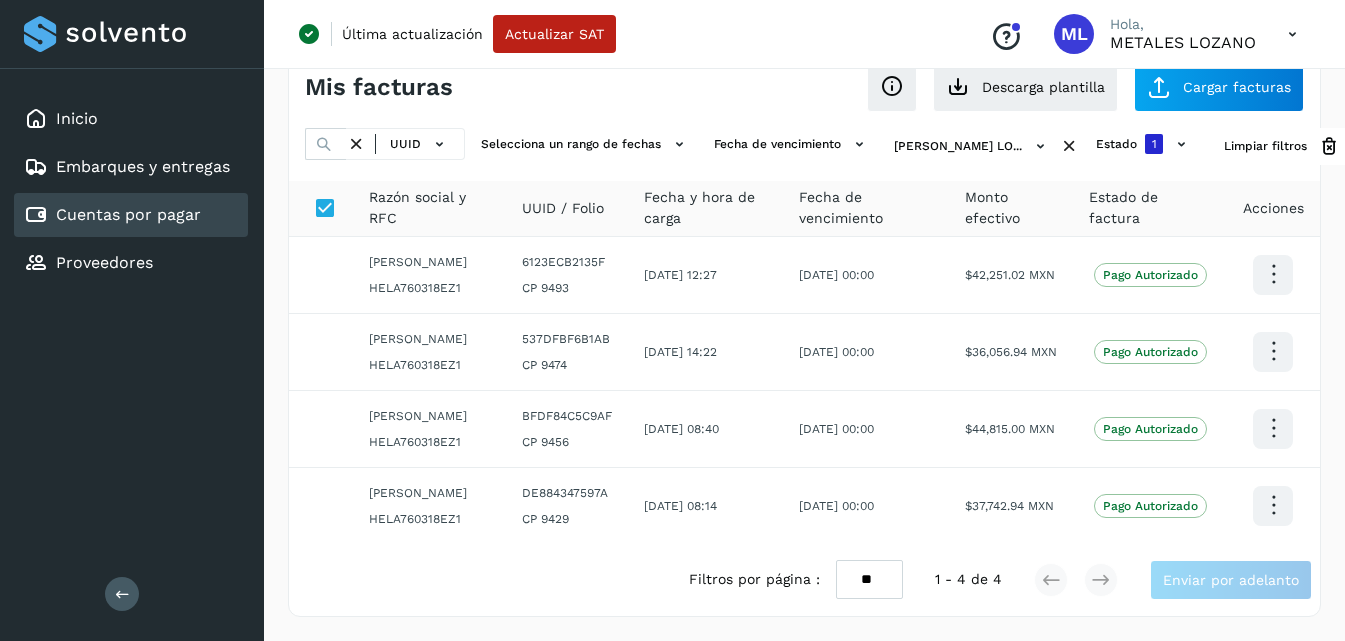 scroll, scrollTop: 0, scrollLeft: 0, axis: both 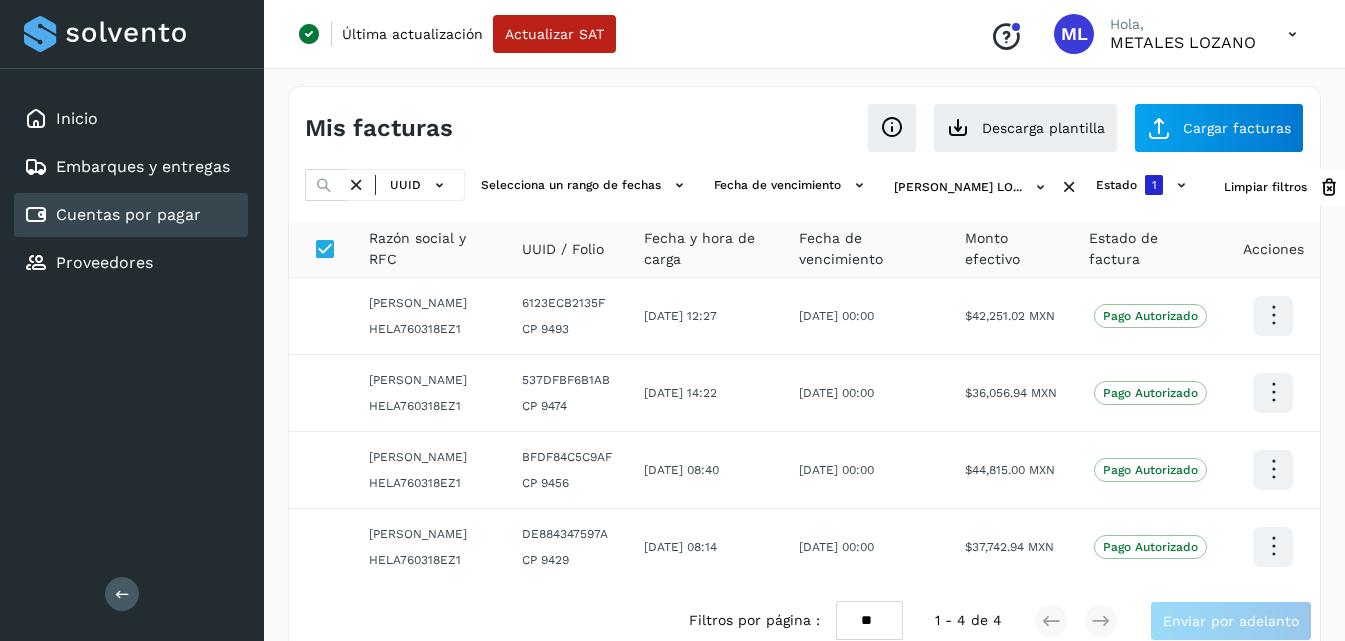 click at bounding box center [1069, 187] 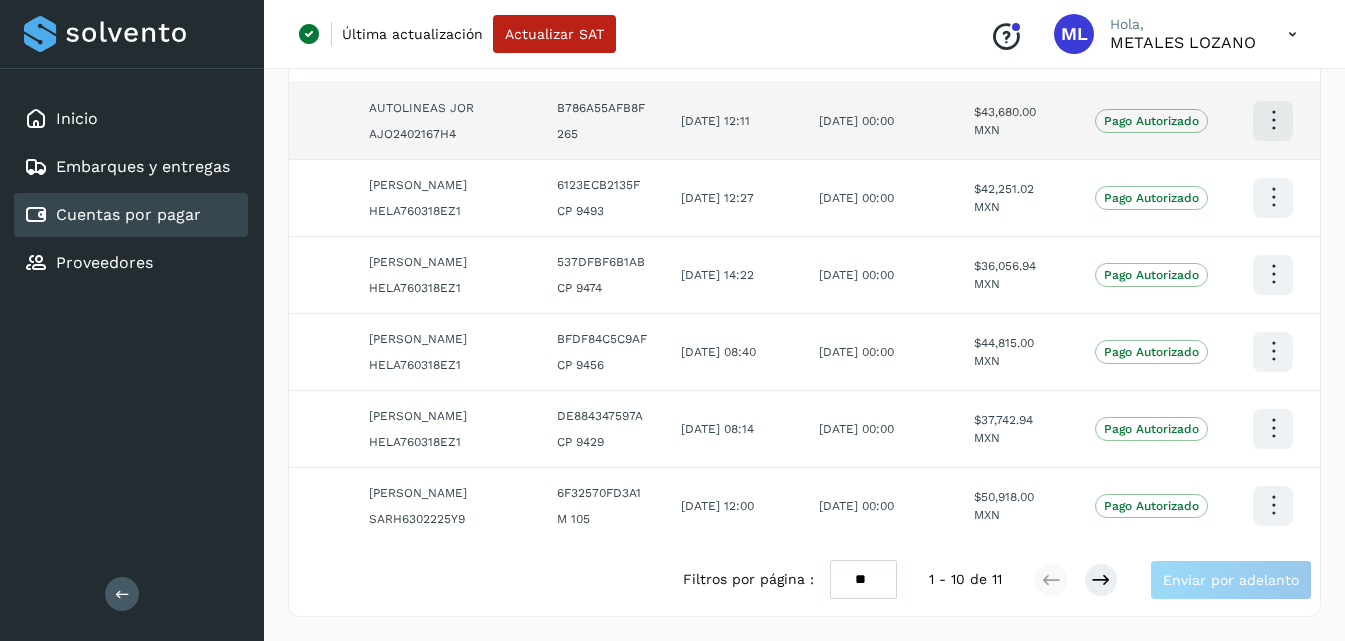 scroll, scrollTop: 647, scrollLeft: 0, axis: vertical 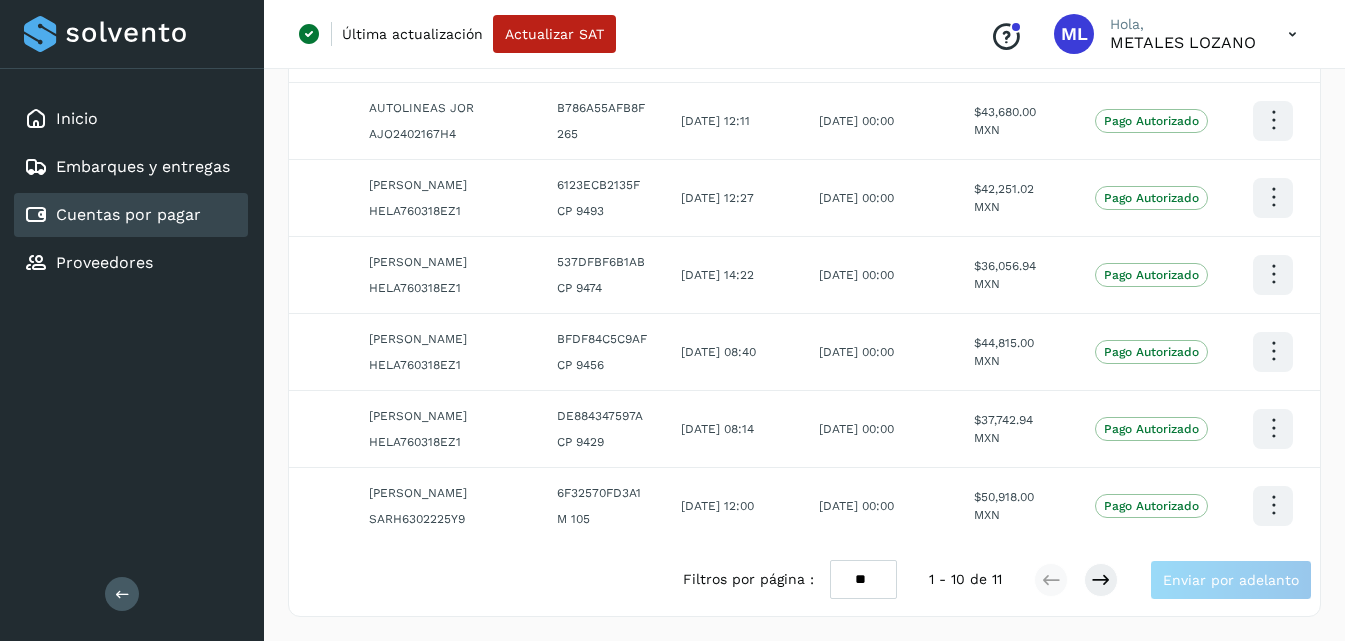 click on "** ** **" at bounding box center [863, 579] 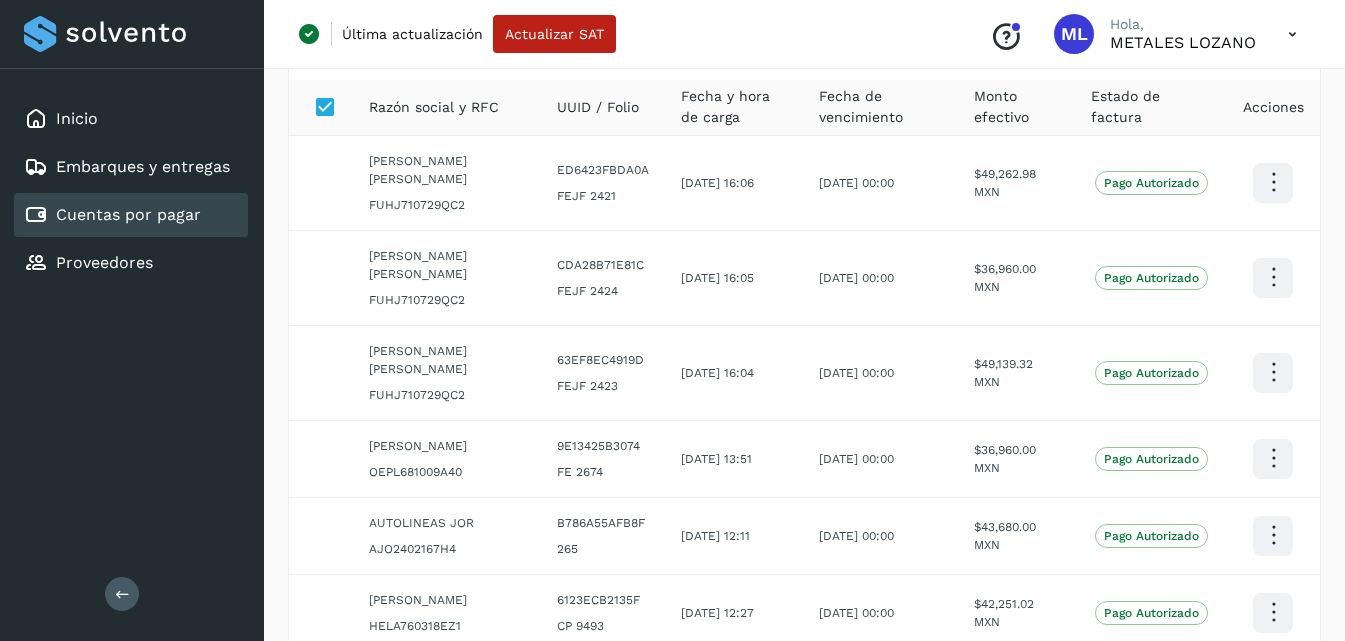 scroll, scrollTop: 0, scrollLeft: 0, axis: both 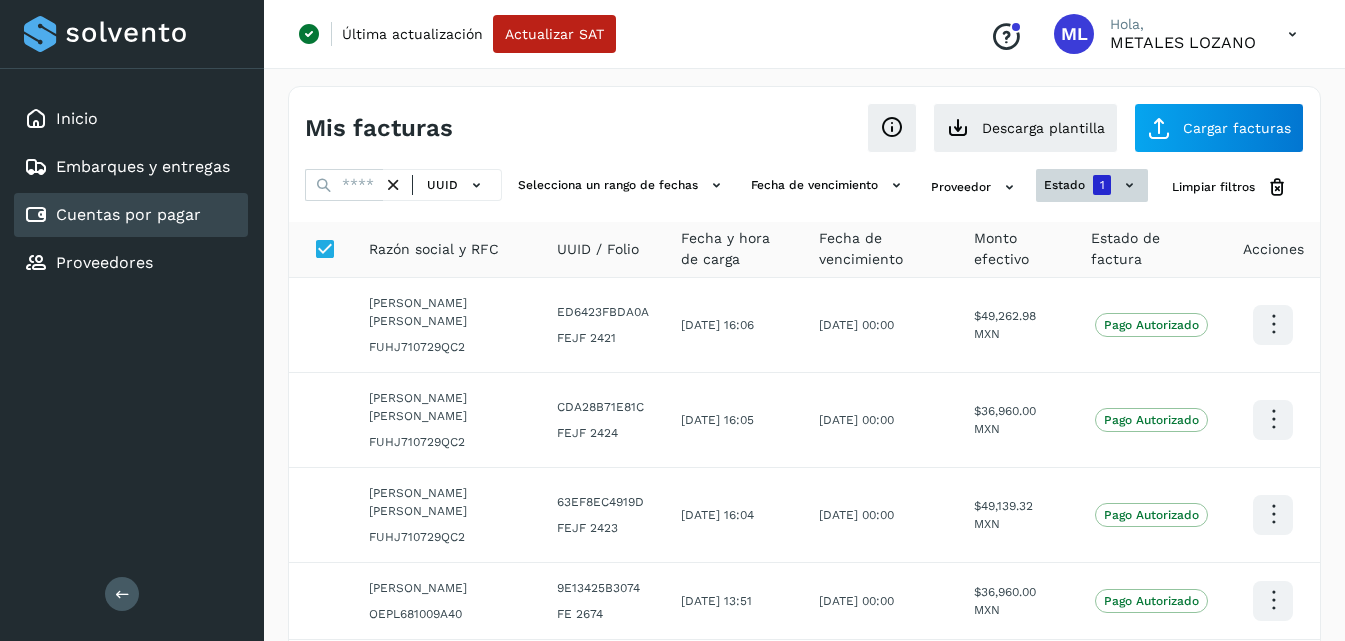click on "estado" 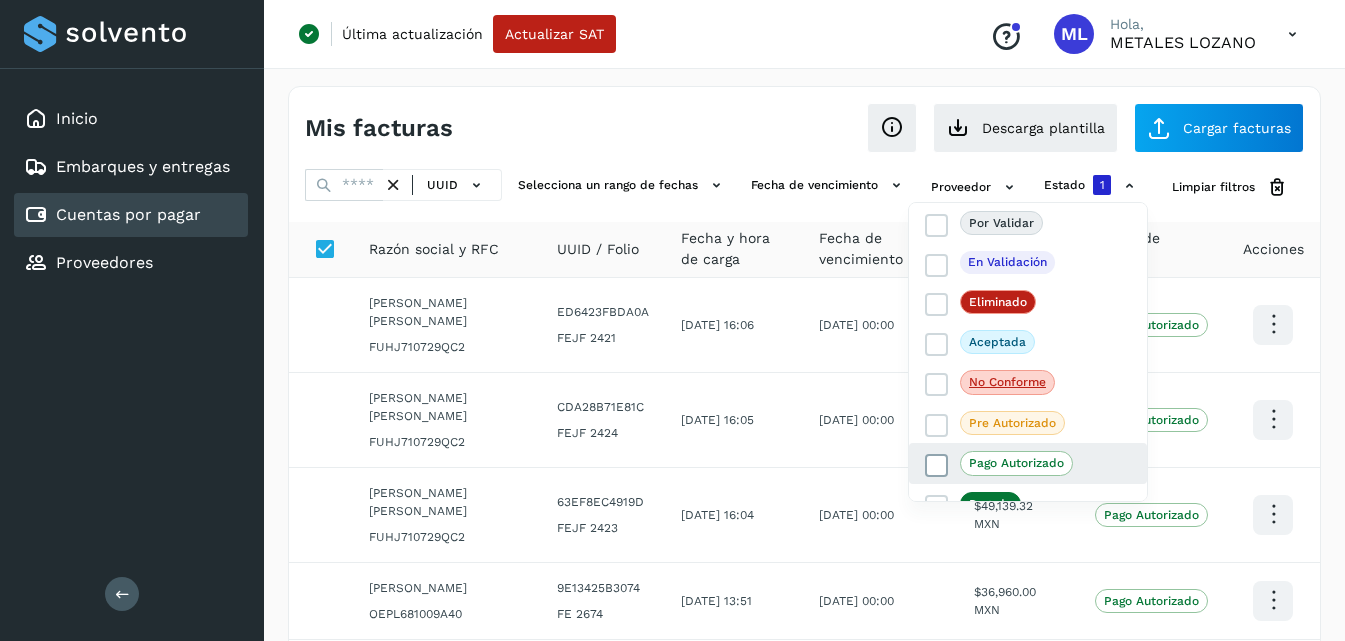 click at bounding box center [937, 466] 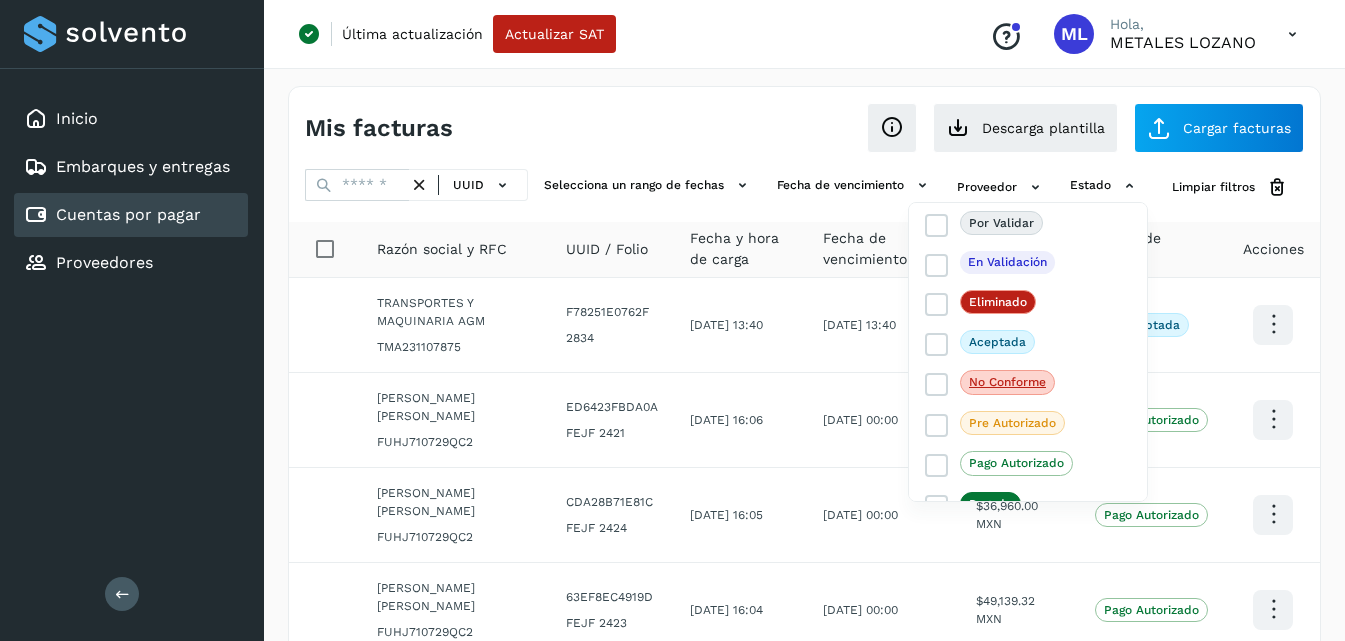 click at bounding box center [672, 320] 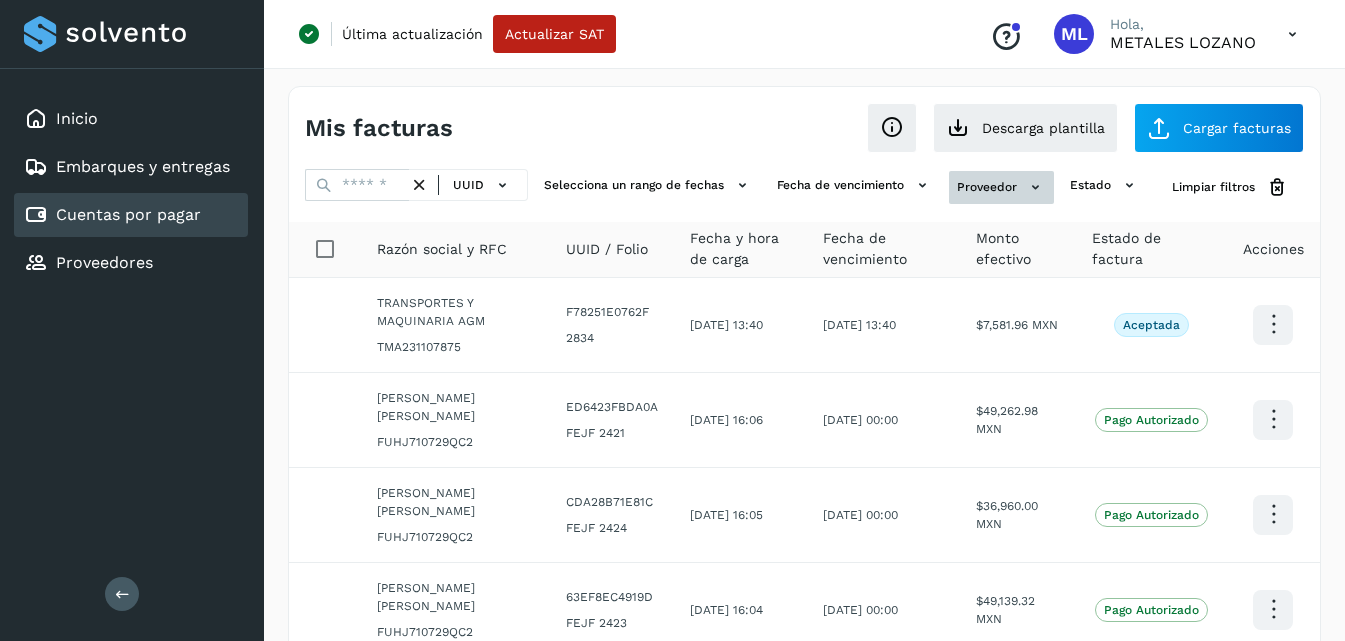 click on "Proveedor" at bounding box center (1001, 187) 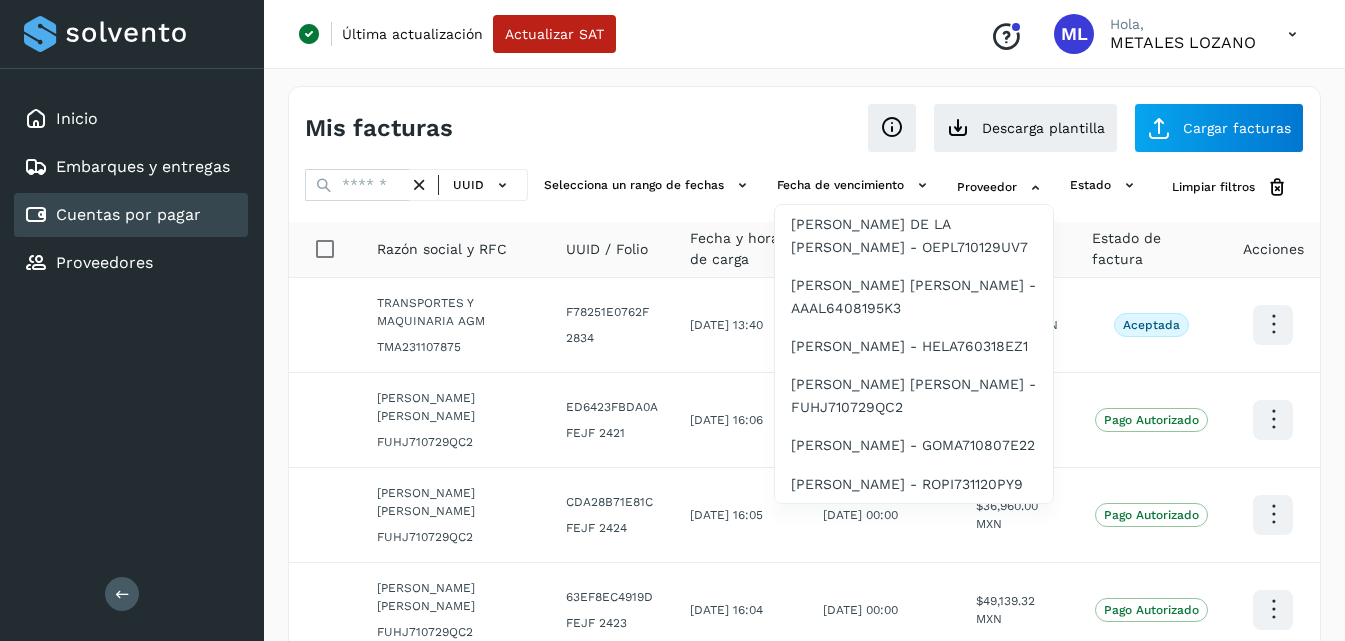 scroll, scrollTop: 800, scrollLeft: 0, axis: vertical 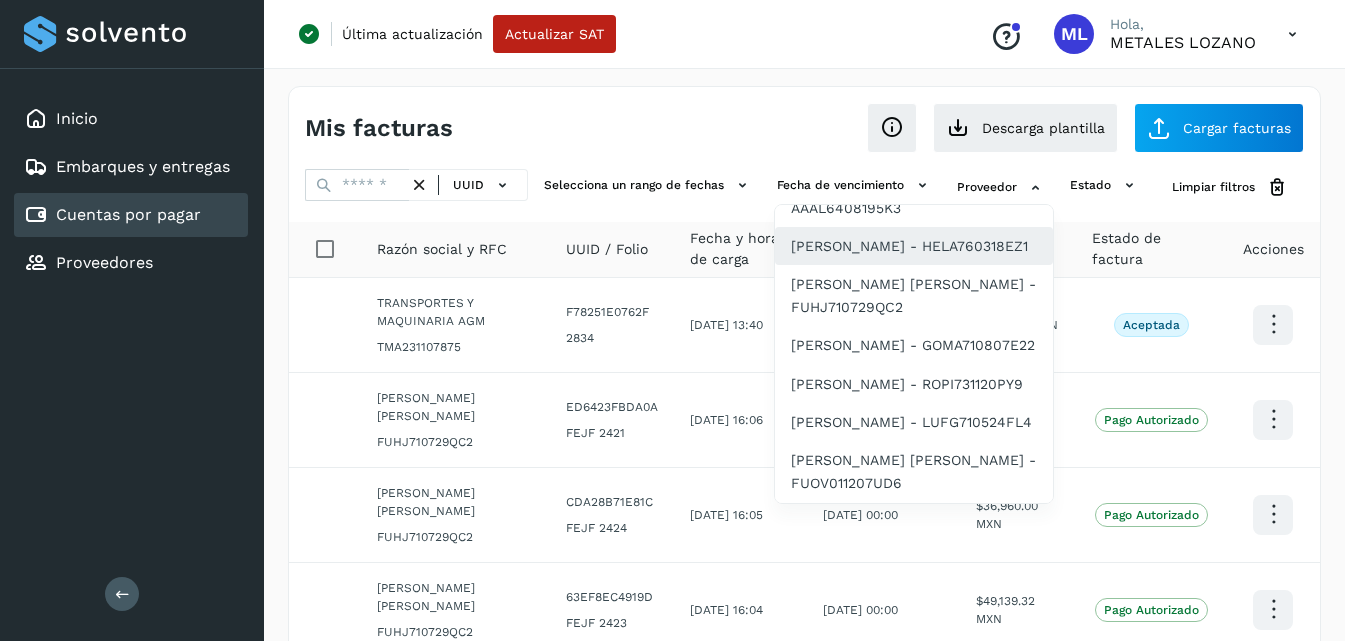 click on "[PERSON_NAME] - HELA760318EZ1" 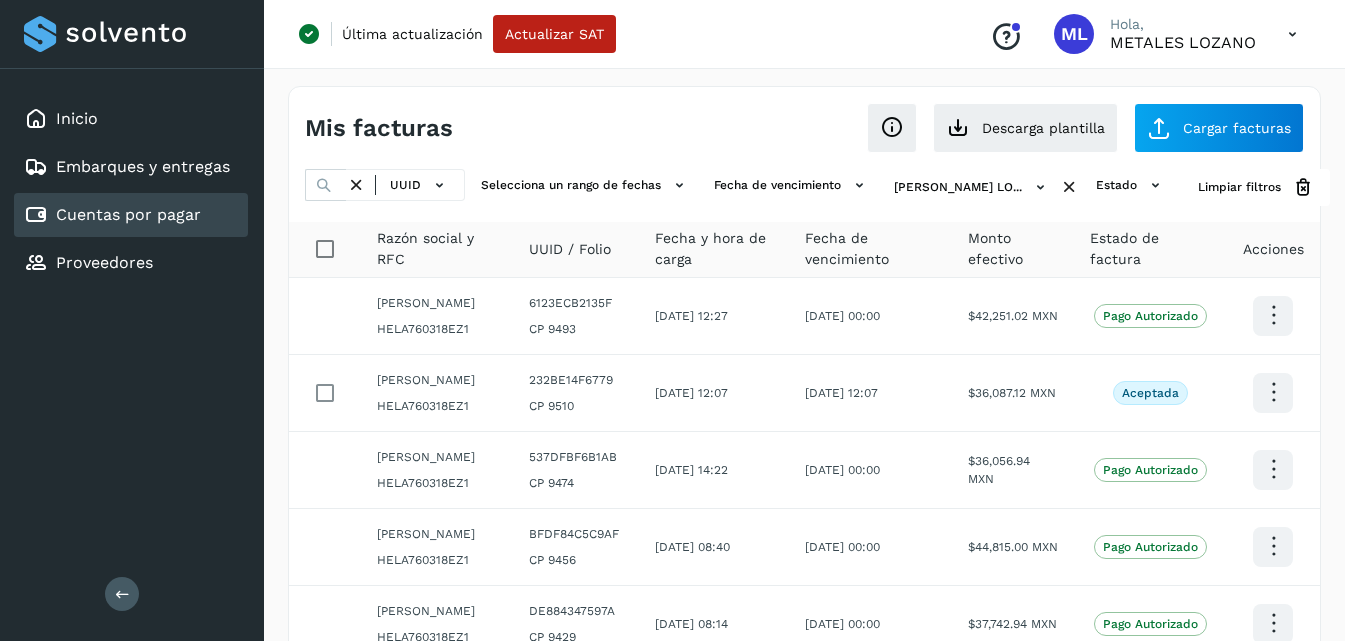 click on "Mis facturas
Ver instrucciones para cargar Facturas
Descarga plantilla Cargar facturas" at bounding box center [804, 120] 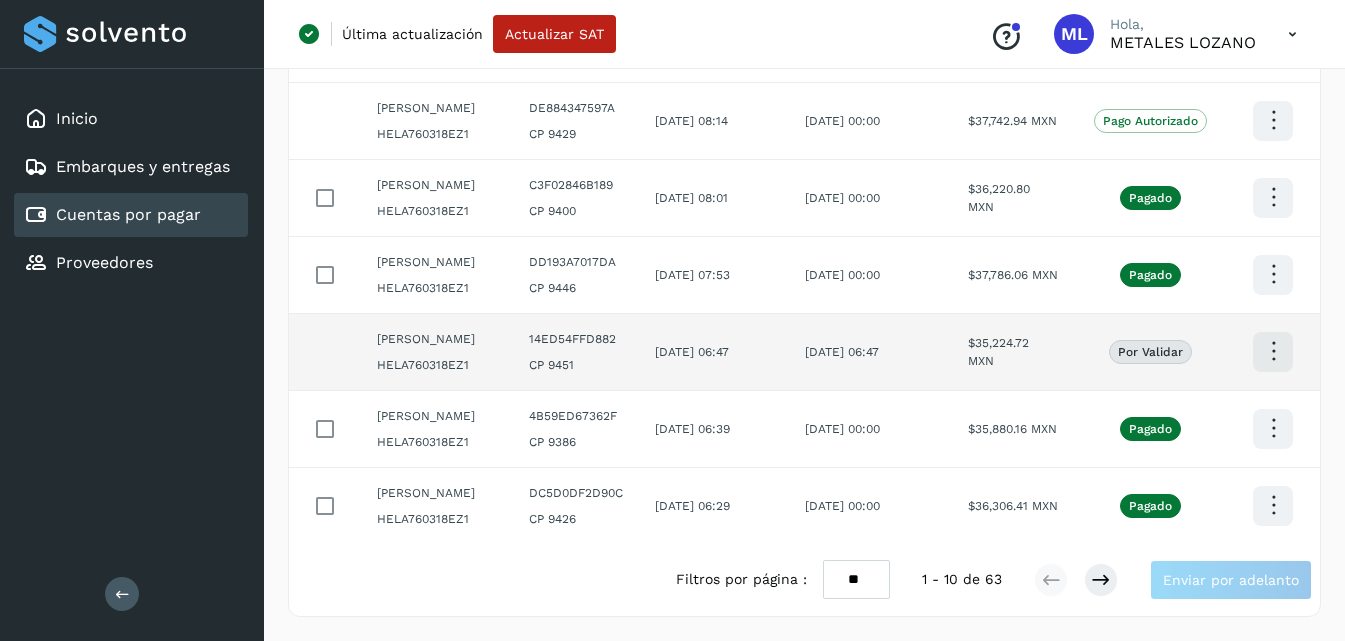 scroll, scrollTop: 500, scrollLeft: 0, axis: vertical 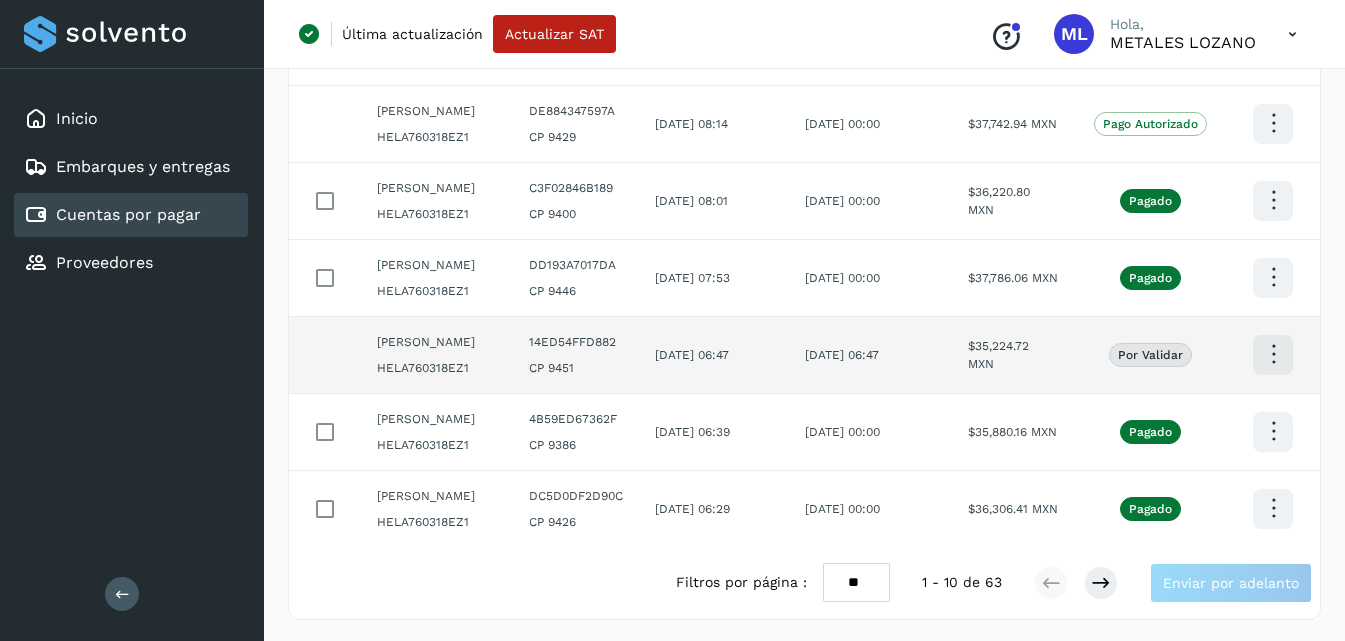 click at bounding box center [1273, -185] 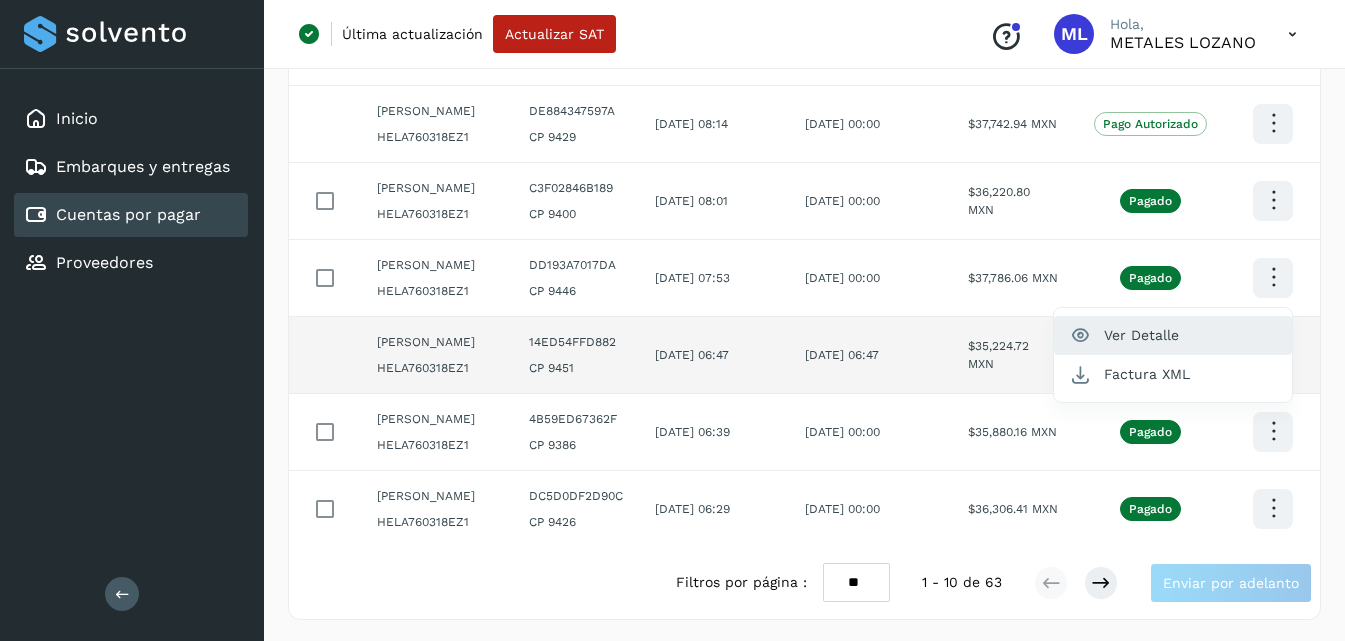 click on "Ver Detalle" 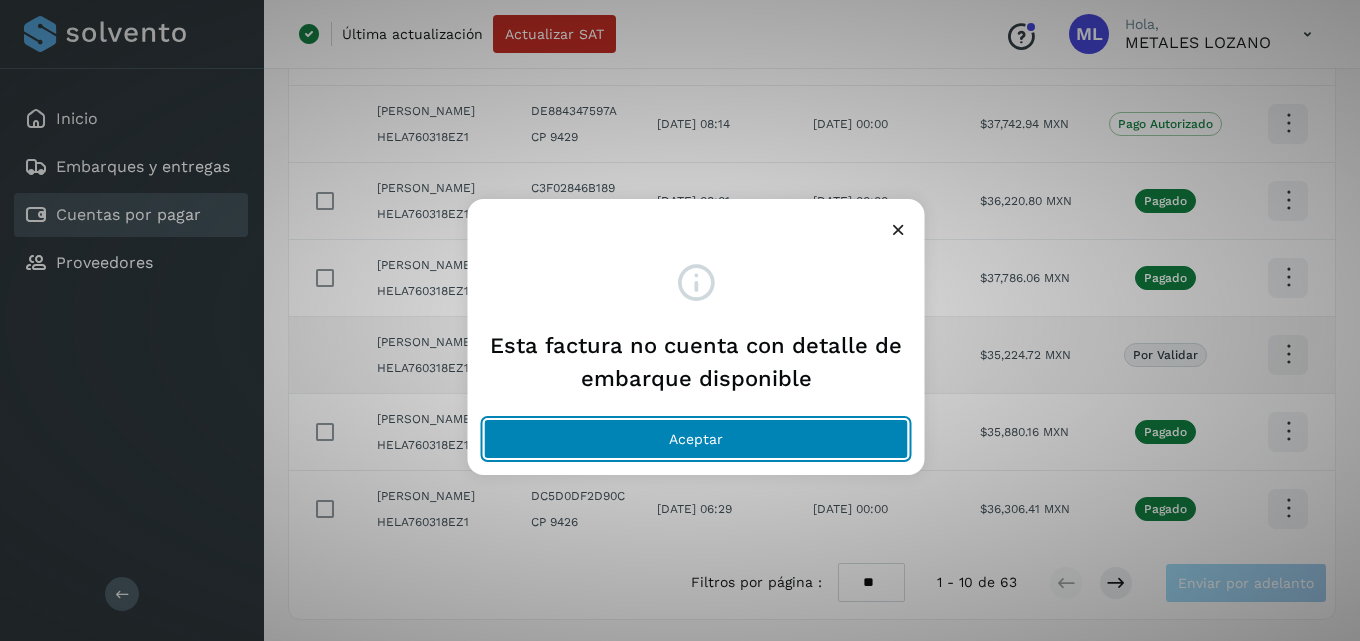 click on "Aceptar" at bounding box center (696, 439) 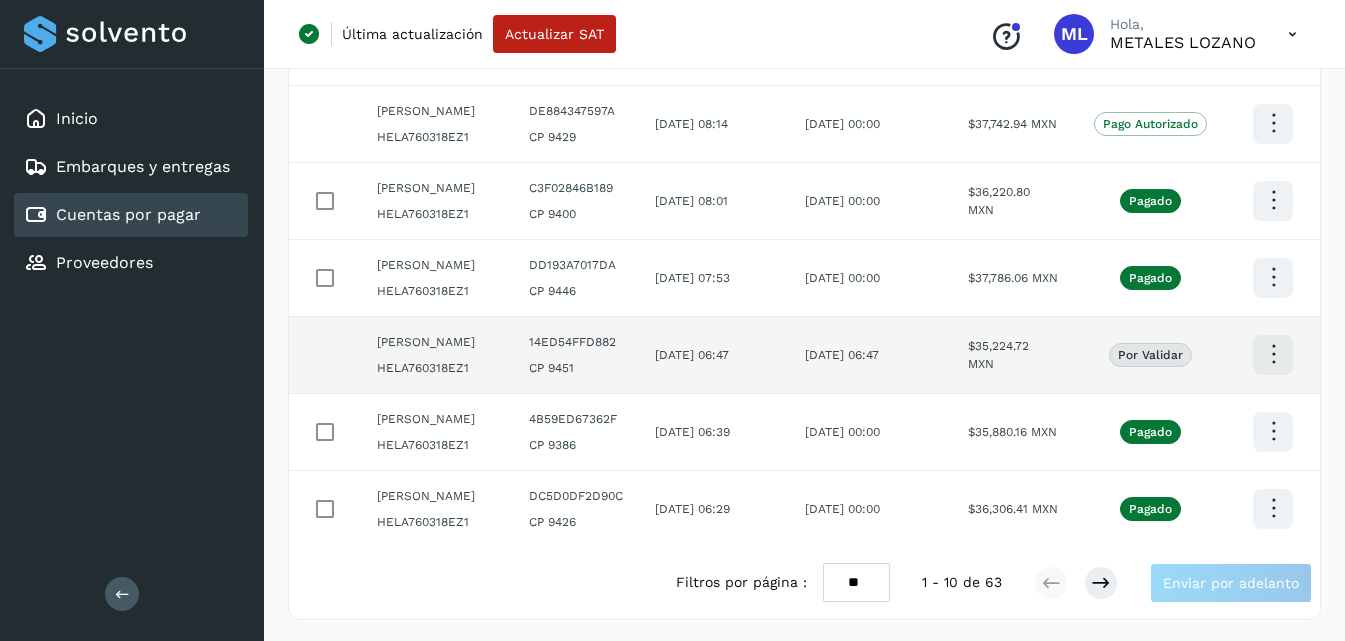 click on "[PERSON_NAME]" at bounding box center [437, 342] 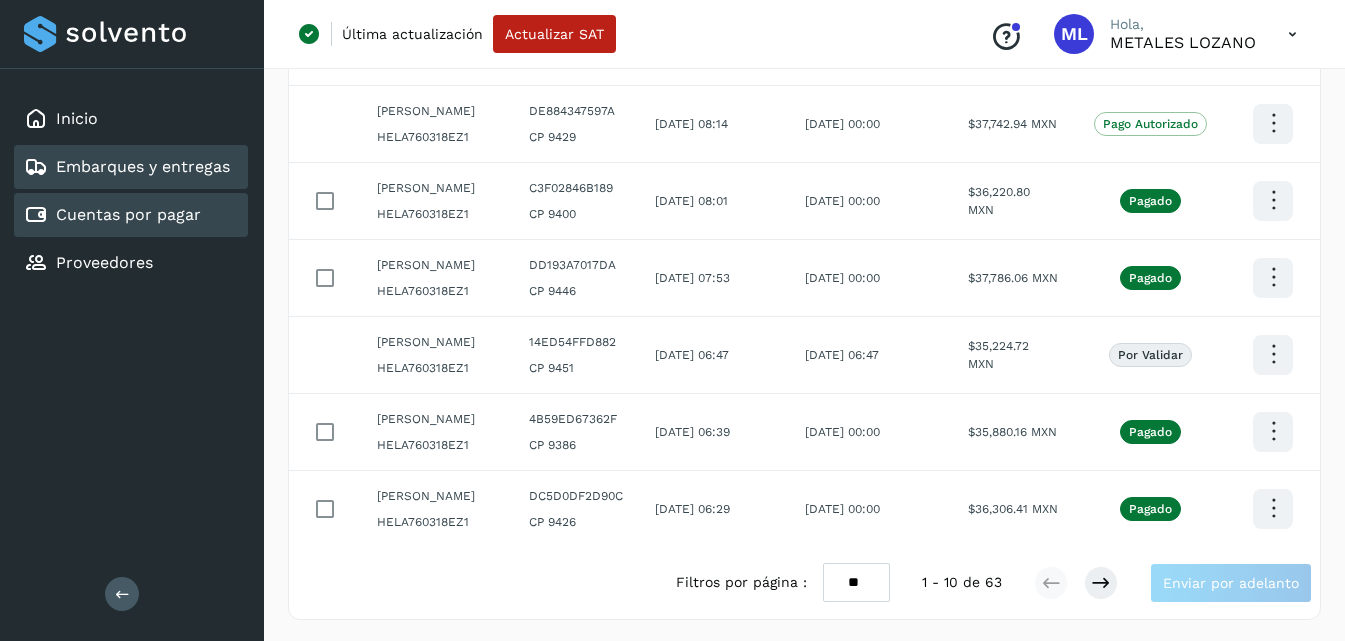 click on "Embarques y entregas" at bounding box center [143, 166] 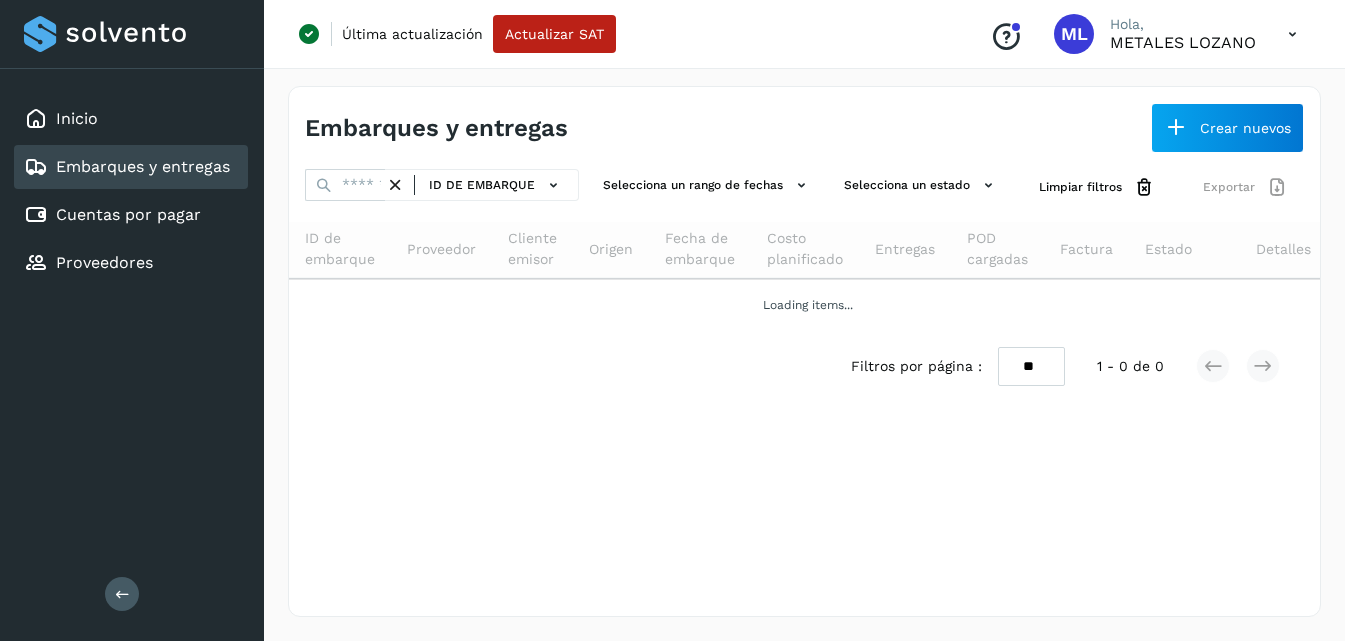 scroll, scrollTop: 0, scrollLeft: 0, axis: both 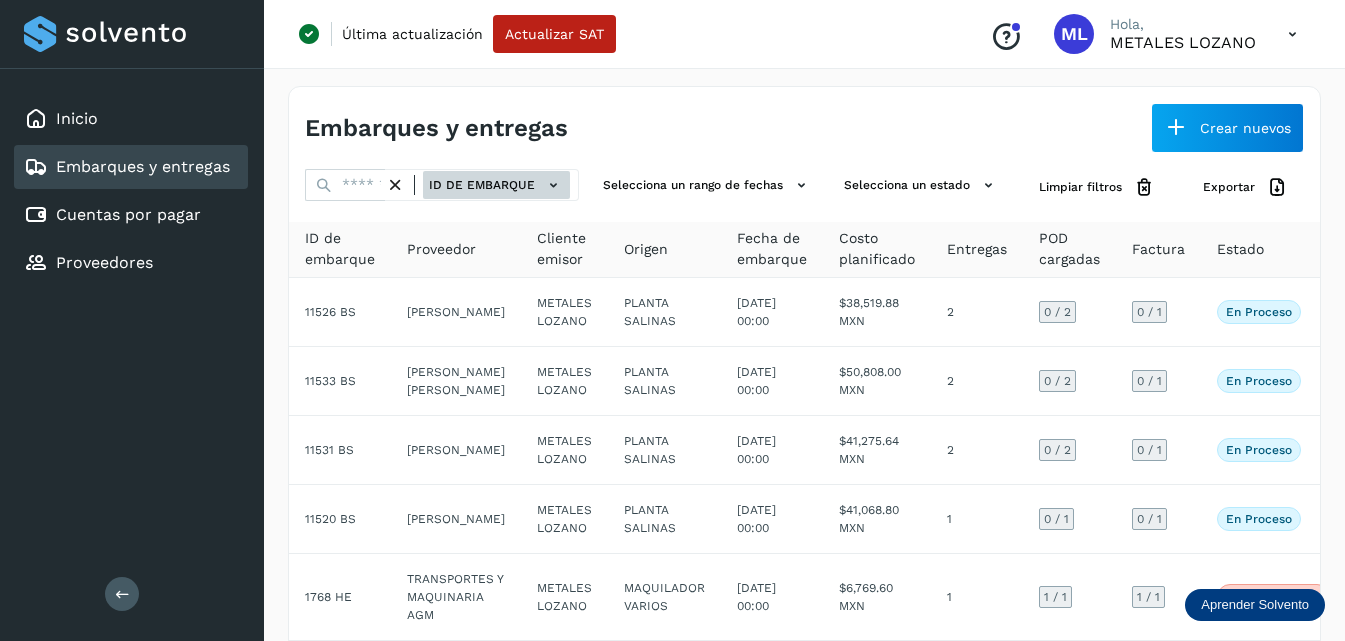 click on "ID de embarque" 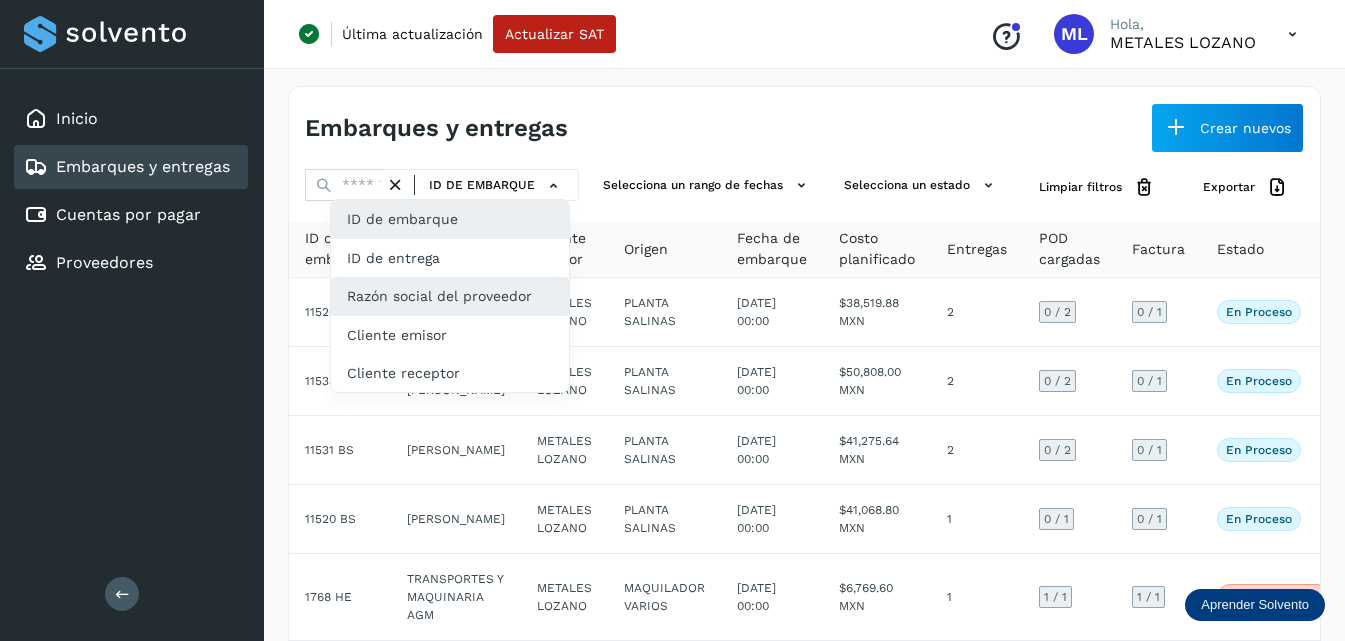 click on "Razón social del proveedor" 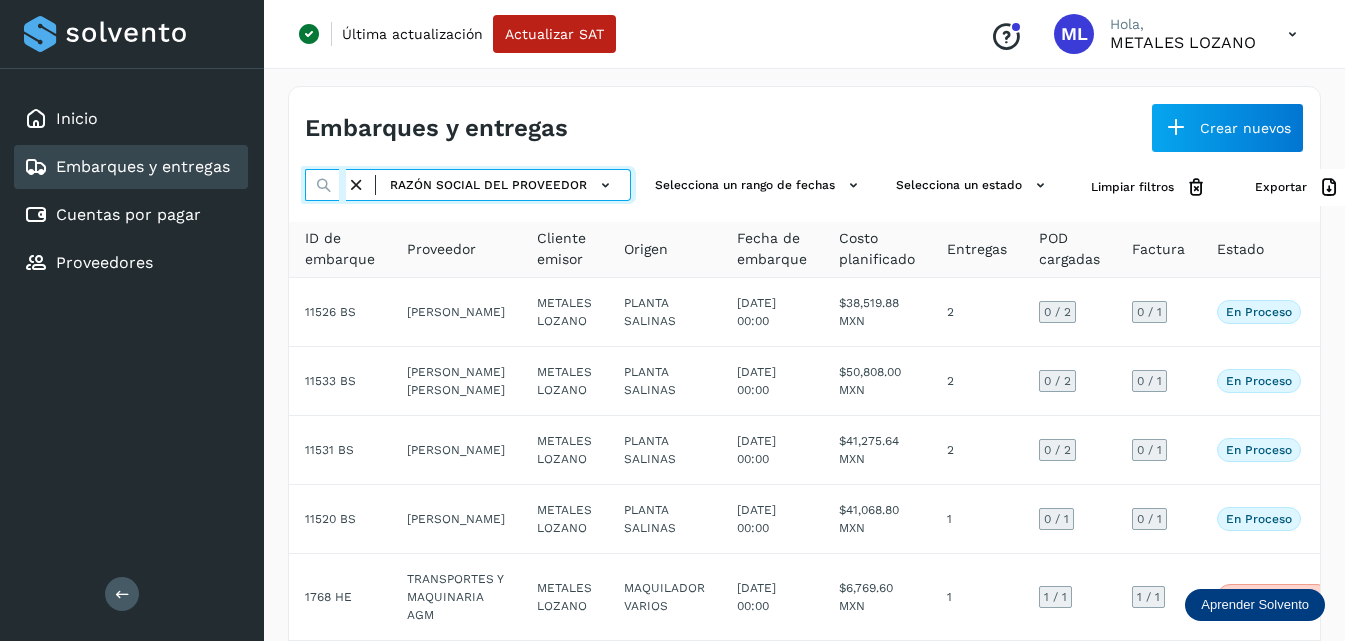 click at bounding box center (325, 185) 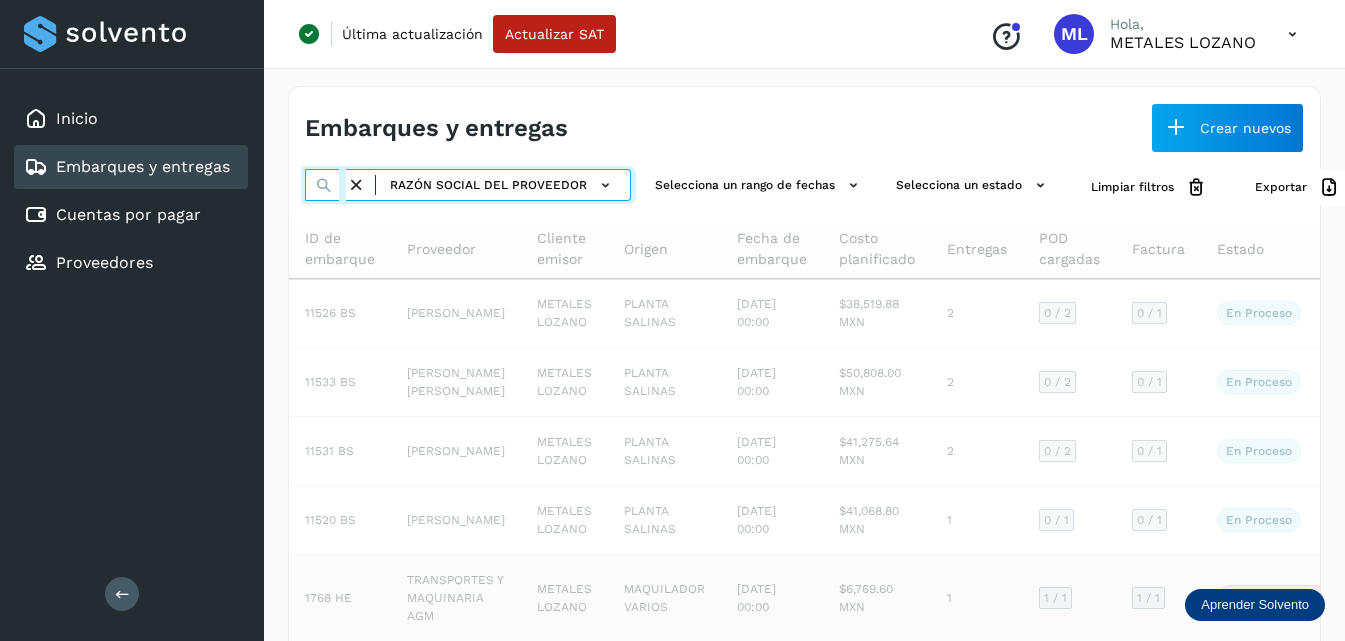 type on "*******" 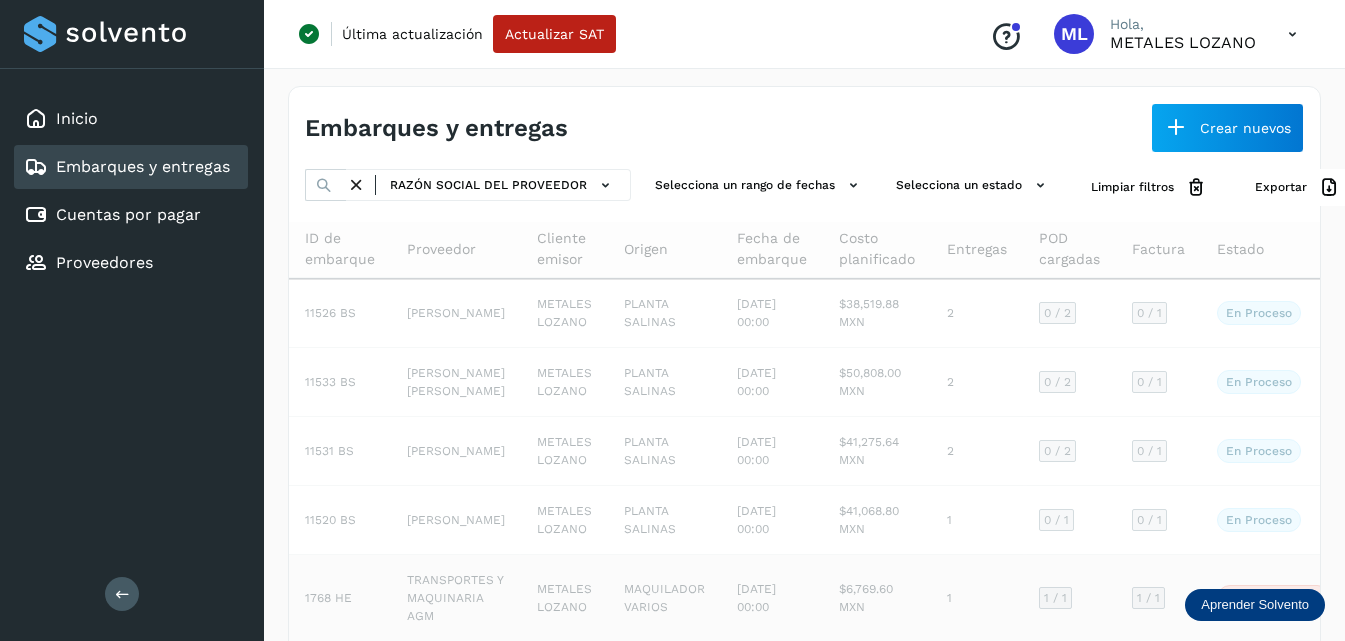 scroll, scrollTop: 0, scrollLeft: 0, axis: both 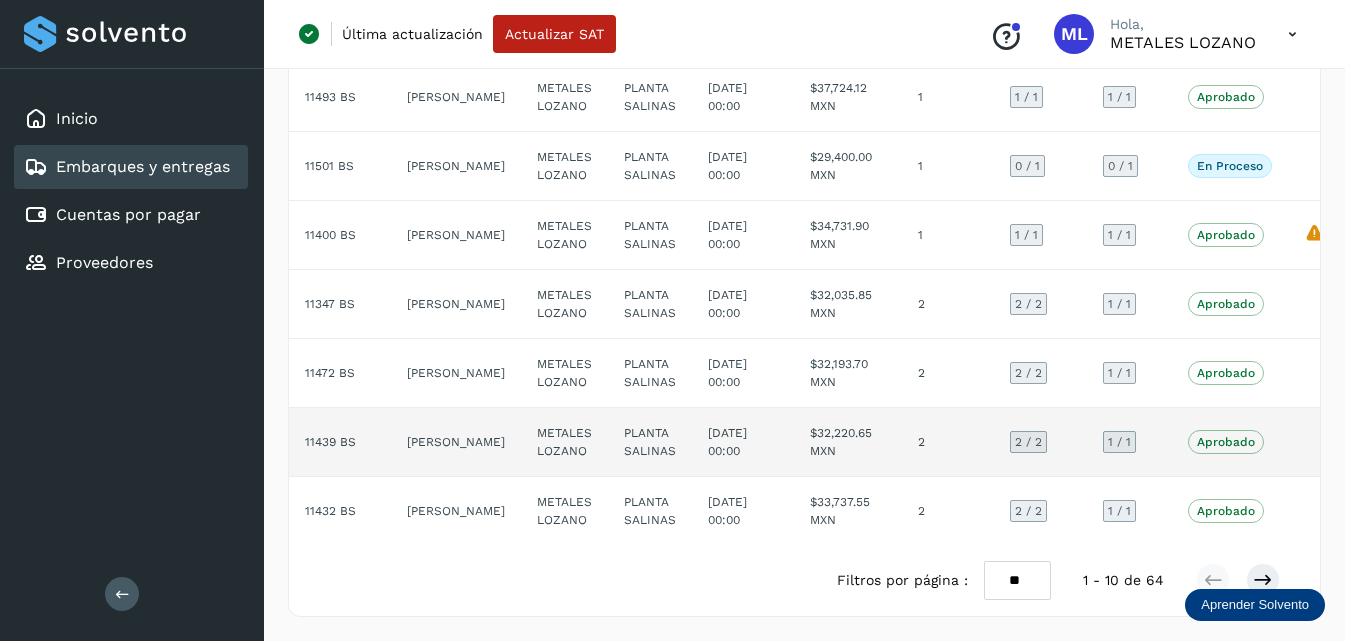 click on "[PERSON_NAME]" 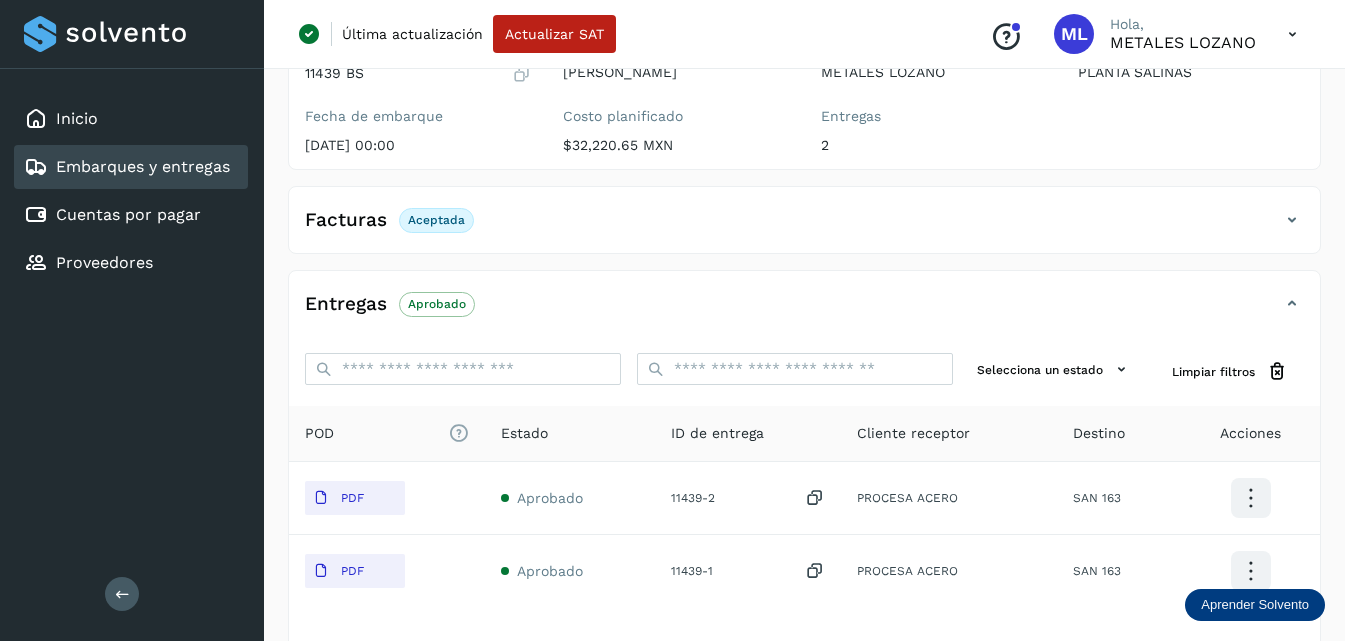 scroll, scrollTop: 285, scrollLeft: 0, axis: vertical 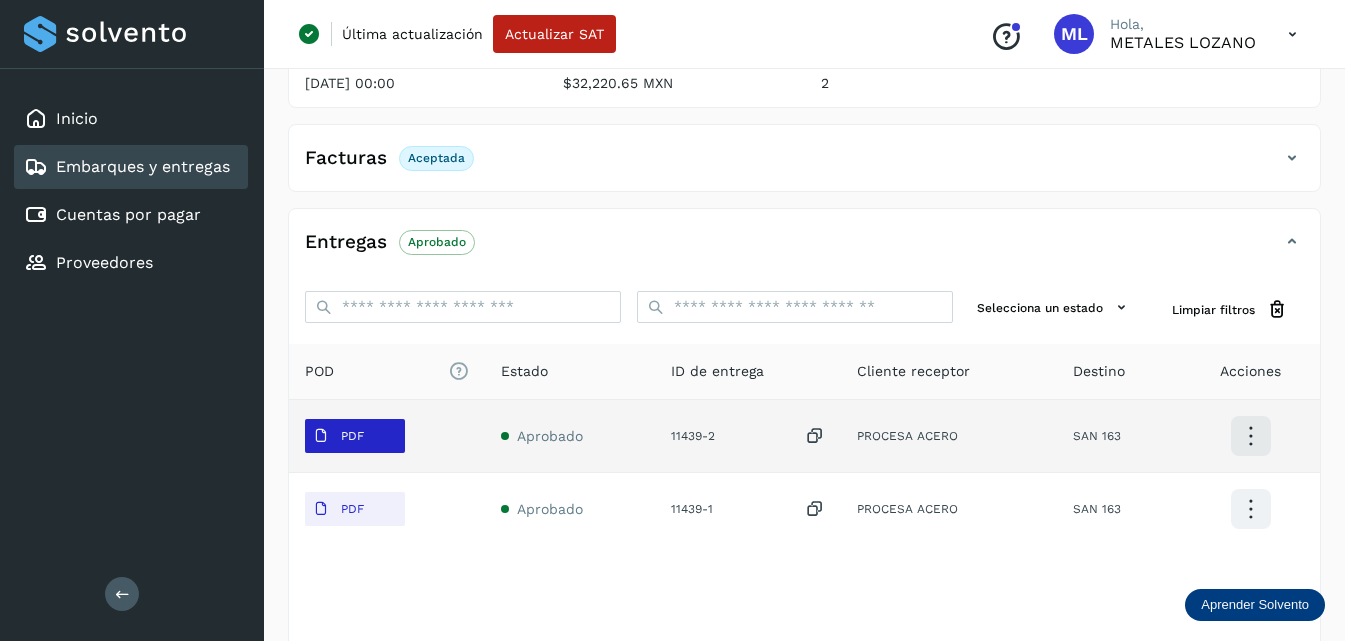 click on "PDF" at bounding box center [352, 436] 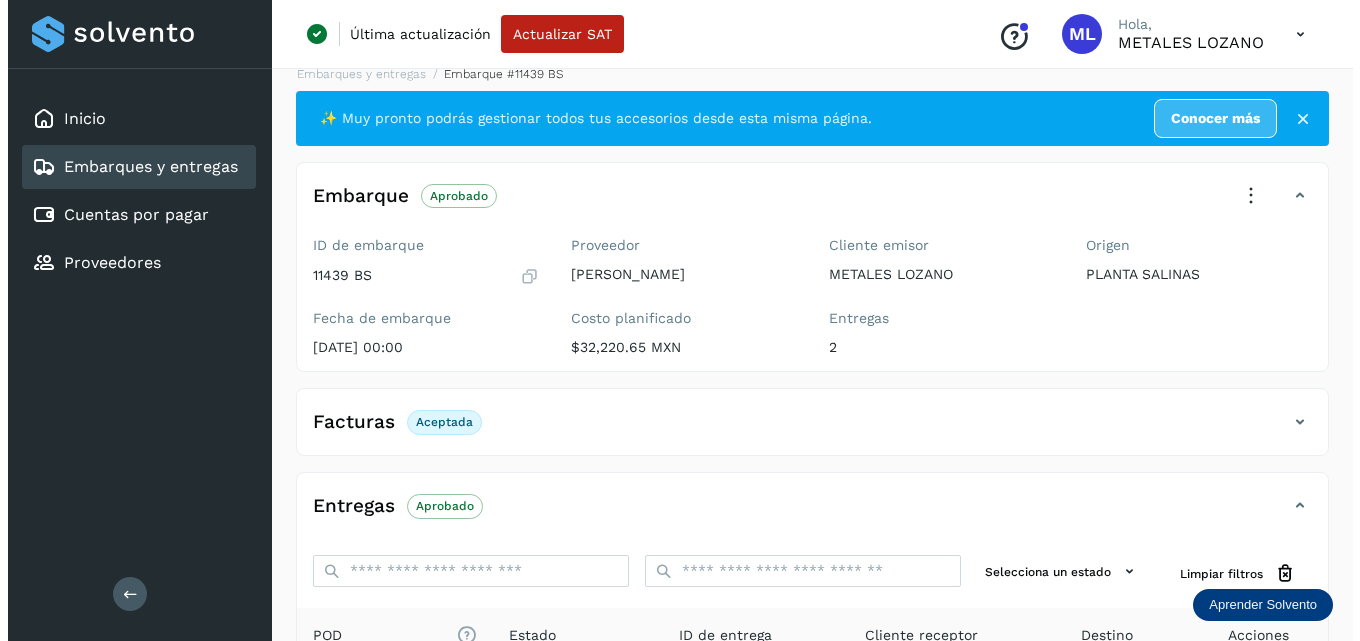 scroll, scrollTop: 0, scrollLeft: 0, axis: both 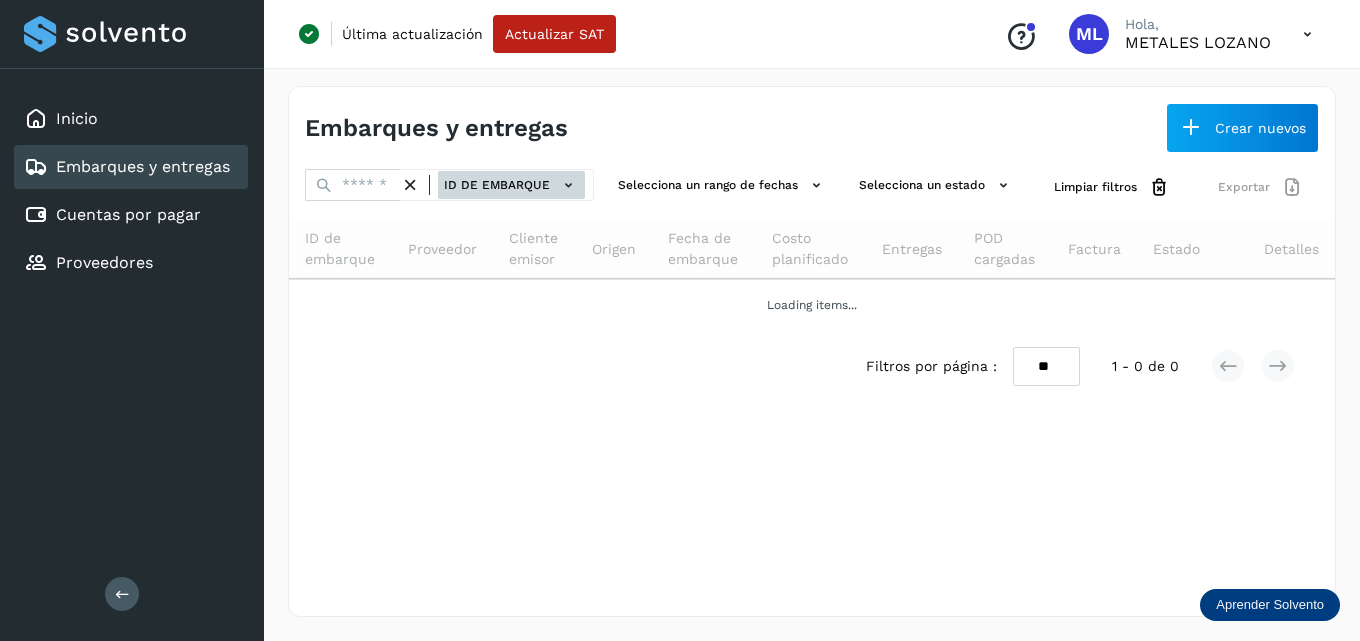 click on "ID de embarque" 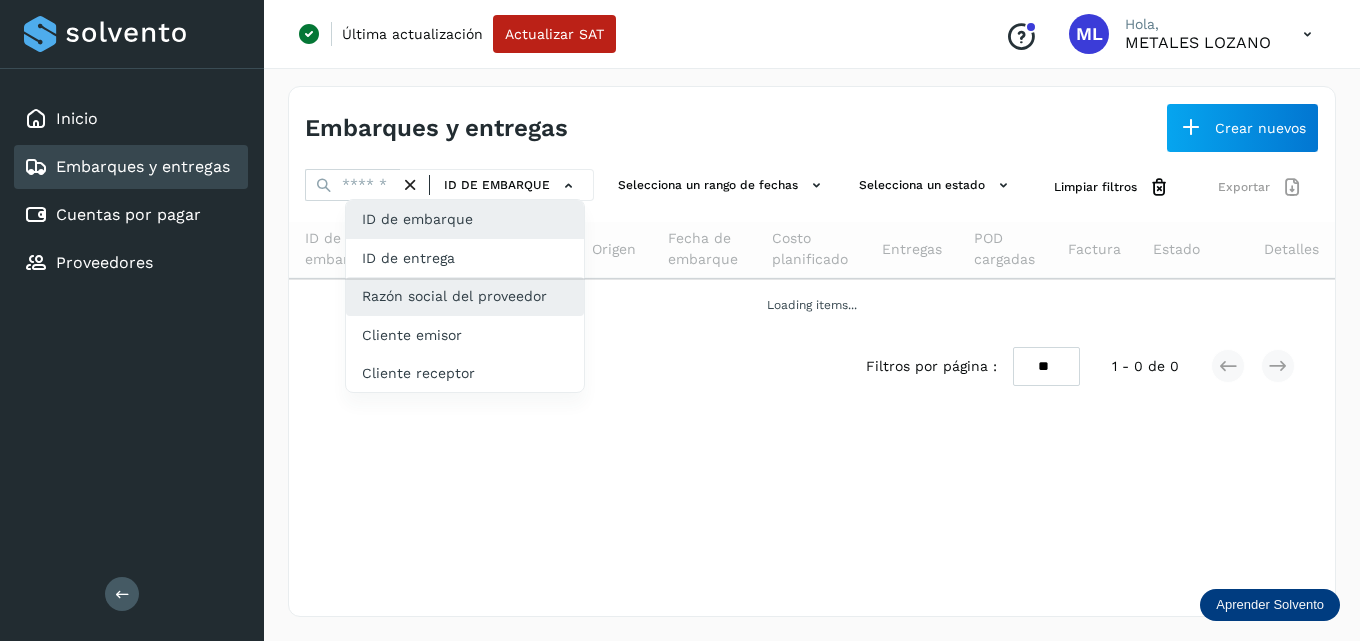 click on "Razón social del proveedor" 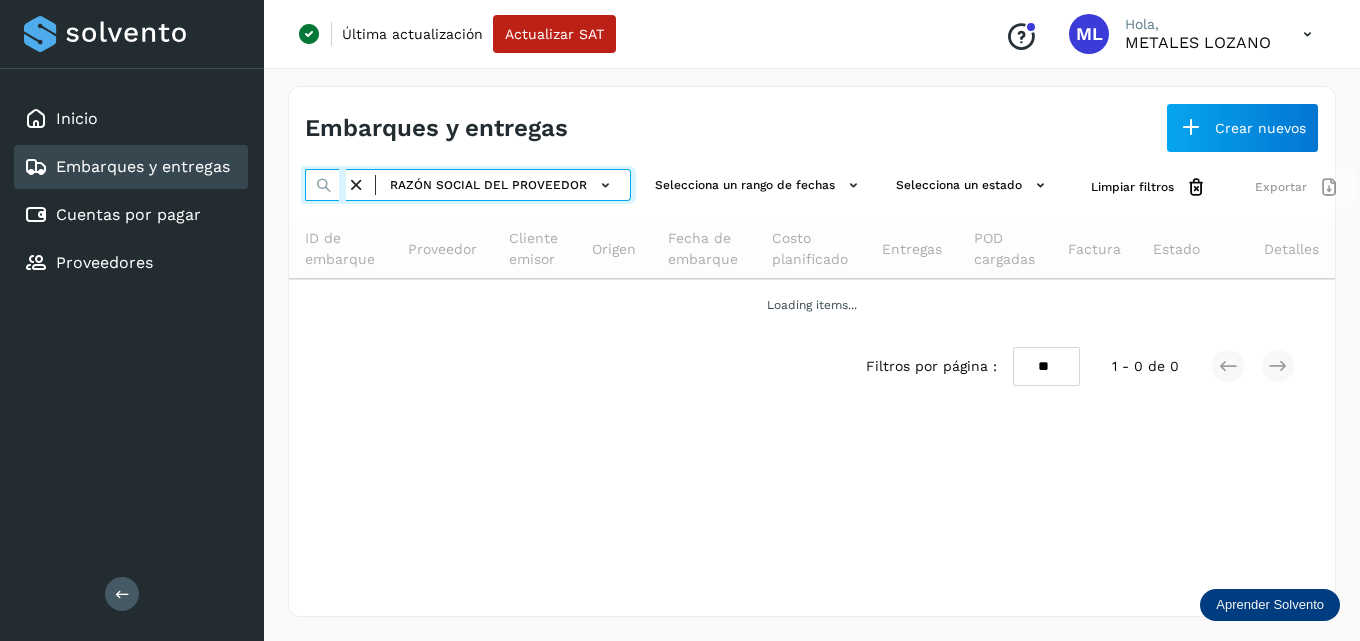 click on "*******" at bounding box center [325, 185] 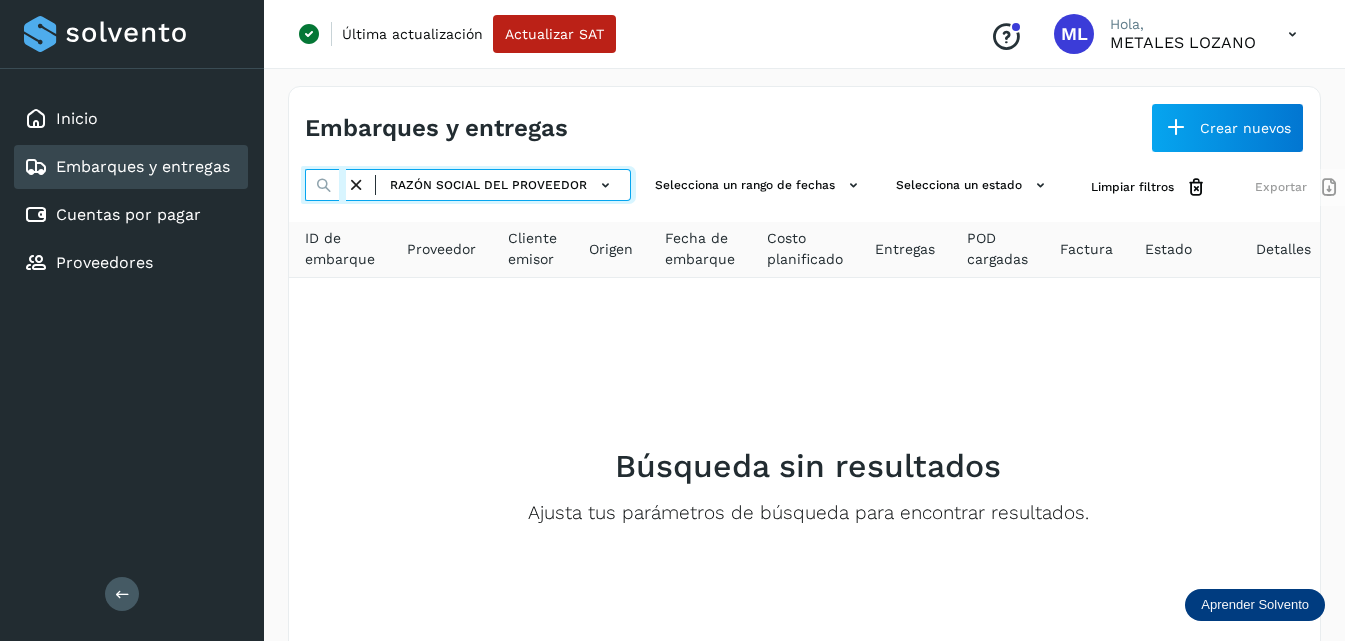 scroll, scrollTop: 0, scrollLeft: 56, axis: horizontal 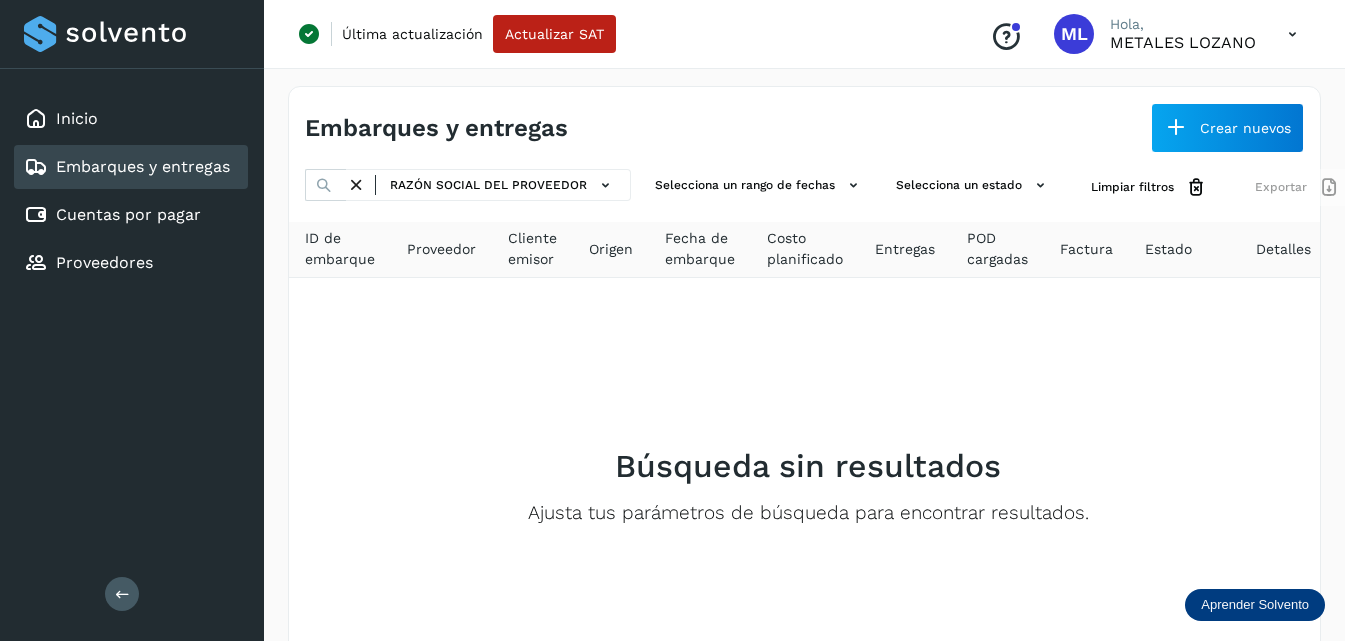 click at bounding box center (356, 185) 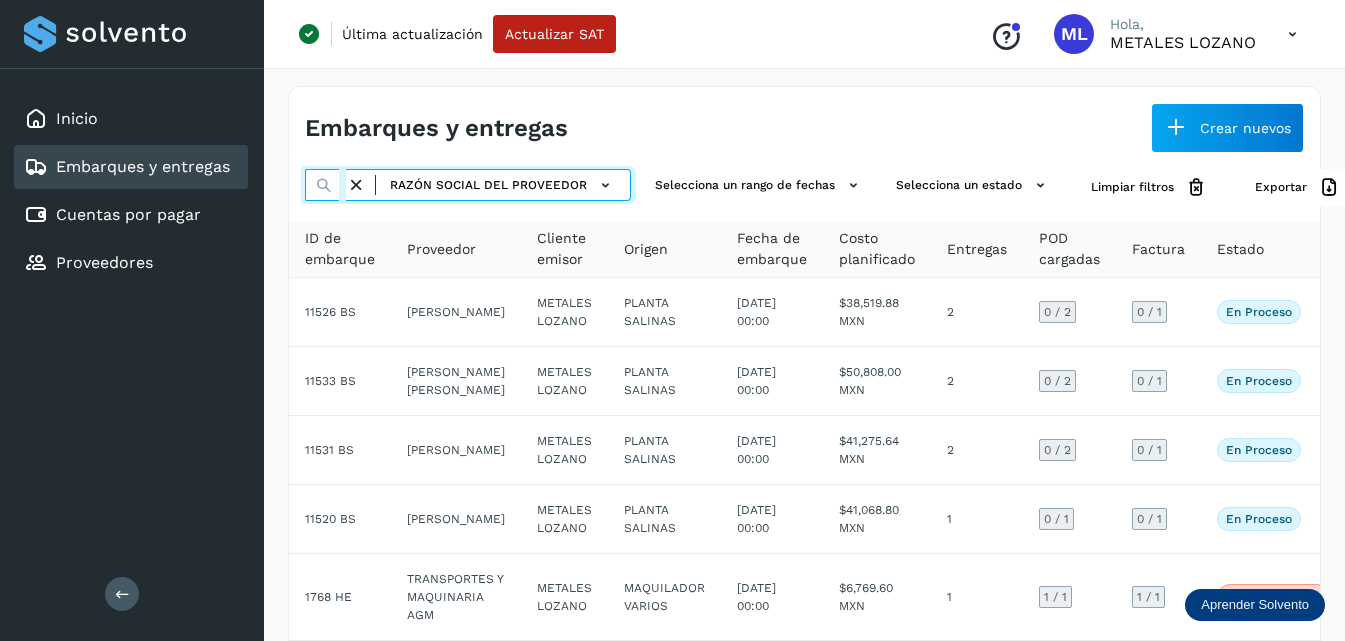 click at bounding box center [325, 185] 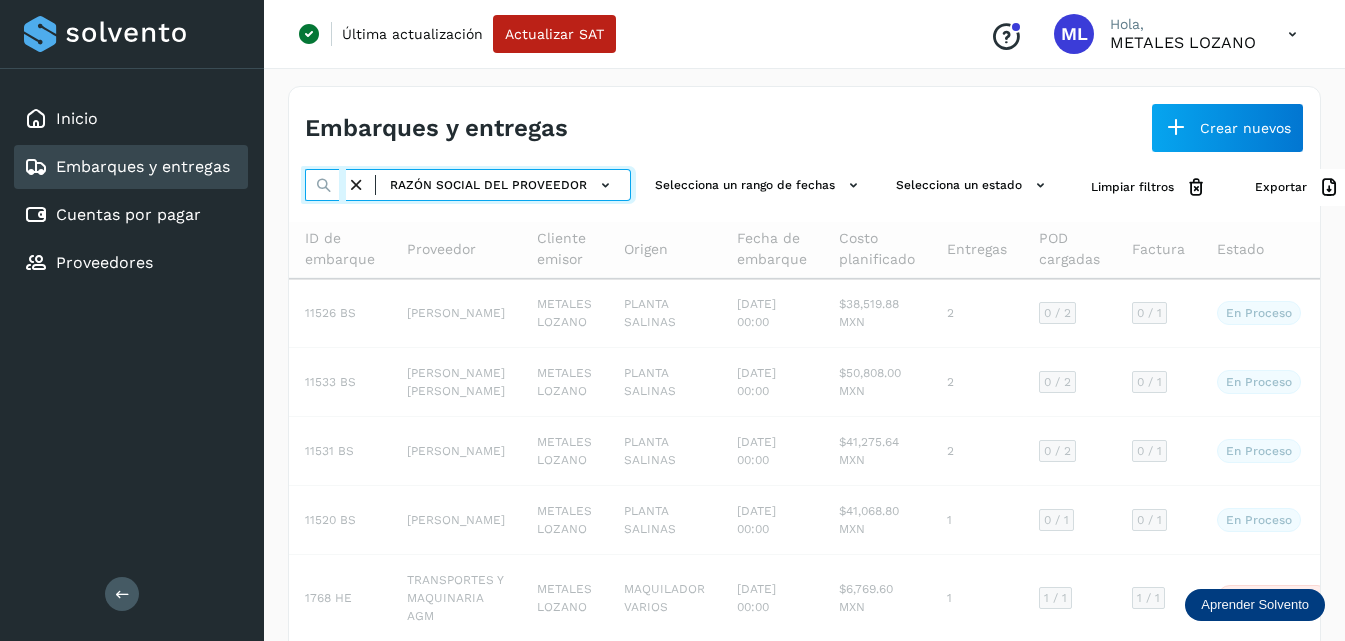 type on "*******" 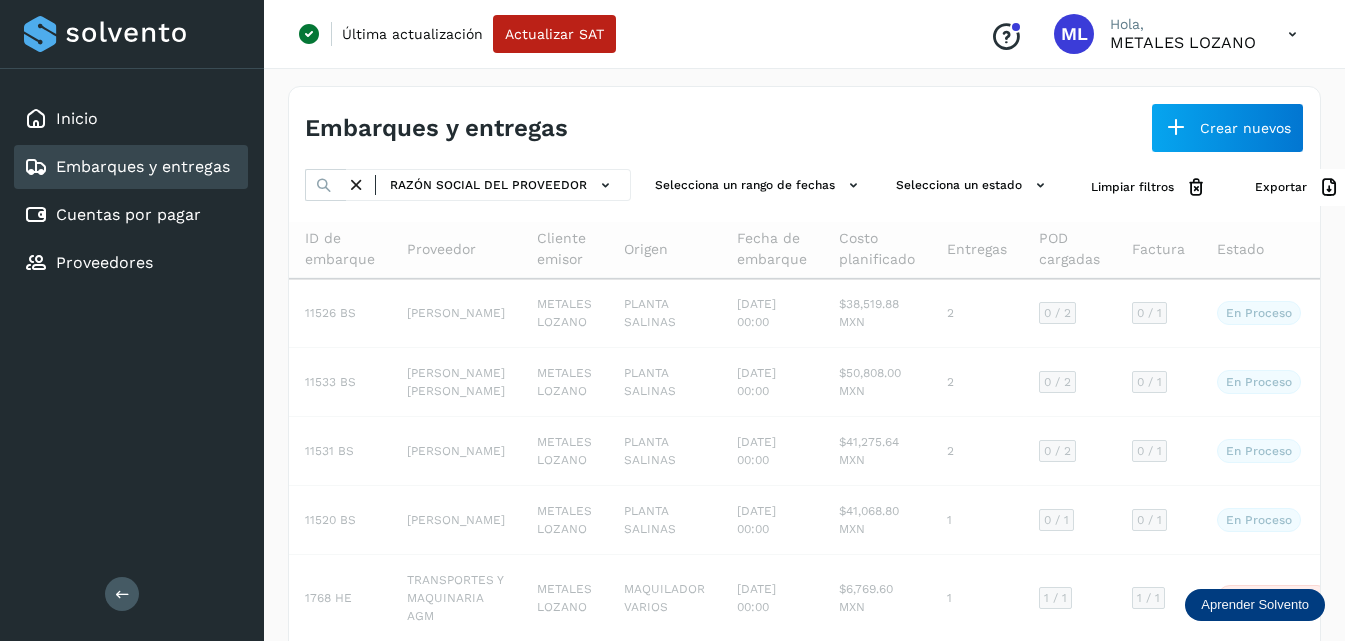 click at bounding box center [356, 185] 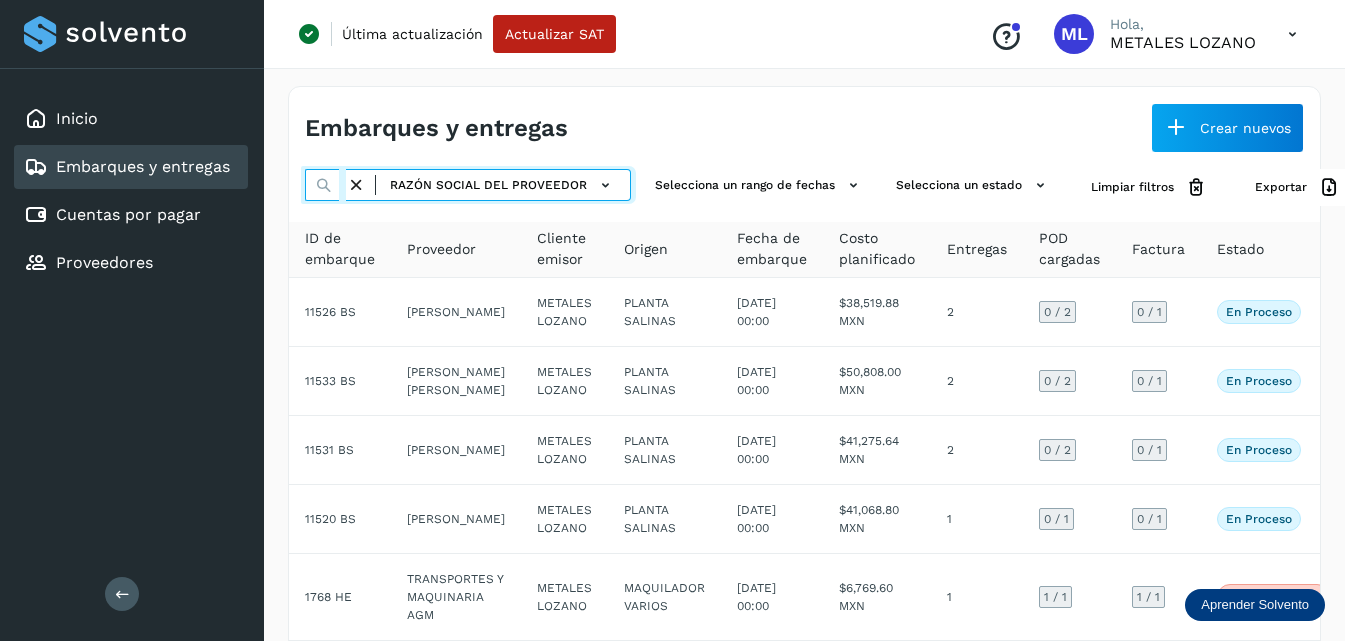 click at bounding box center (325, 185) 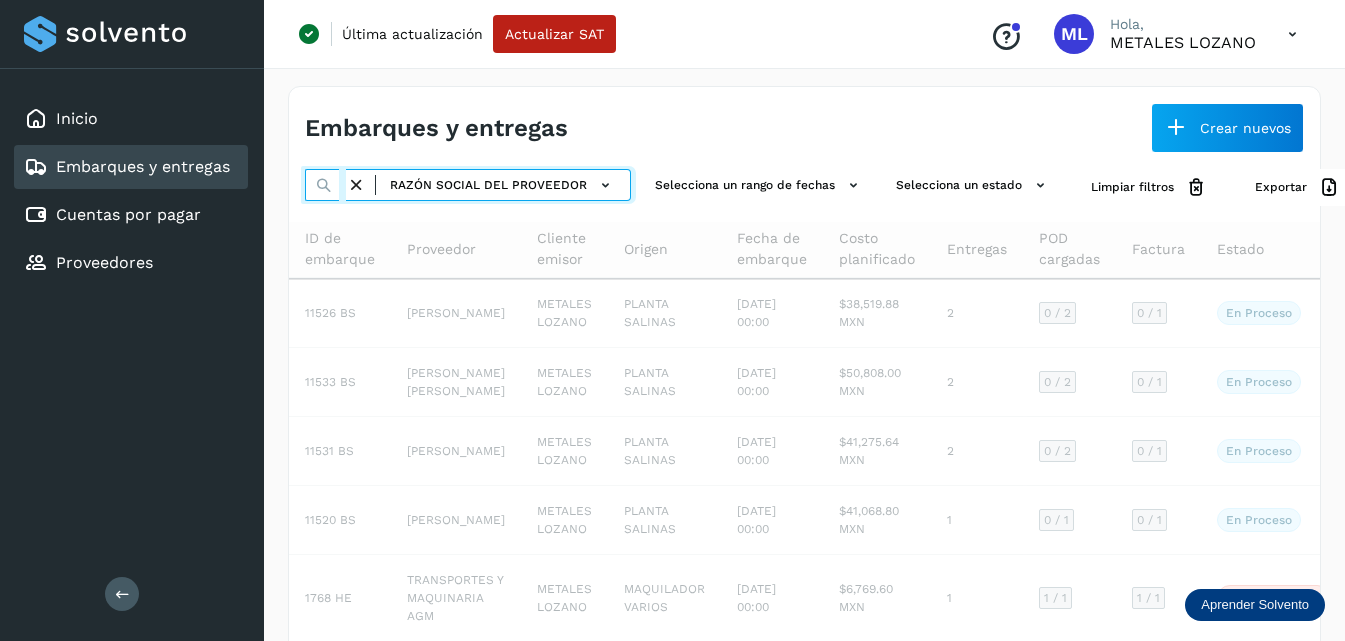scroll, scrollTop: 0, scrollLeft: 55, axis: horizontal 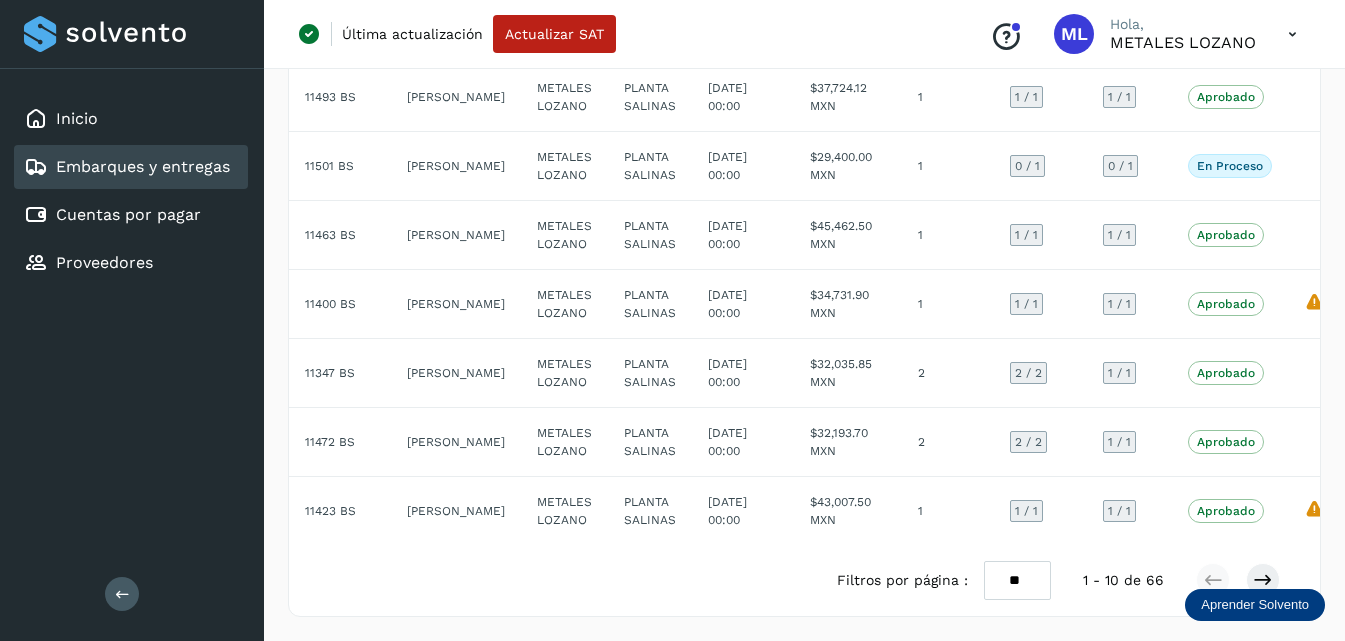 type on "*******" 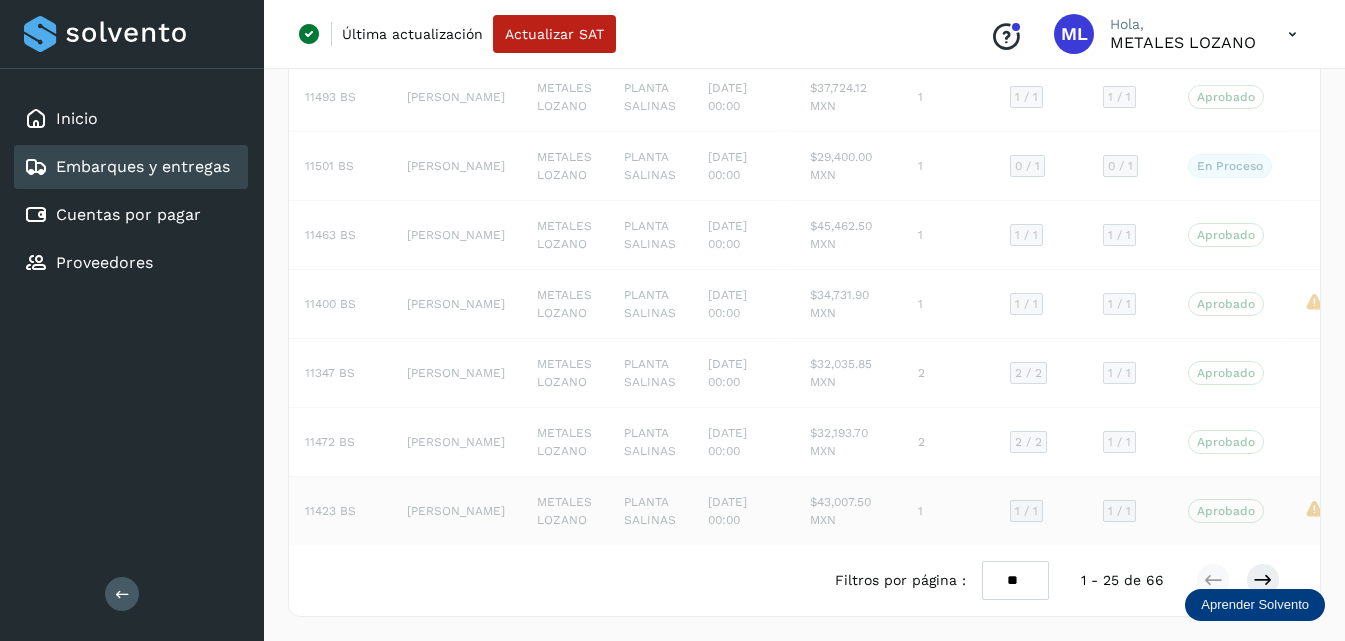 scroll, scrollTop: 601, scrollLeft: 0, axis: vertical 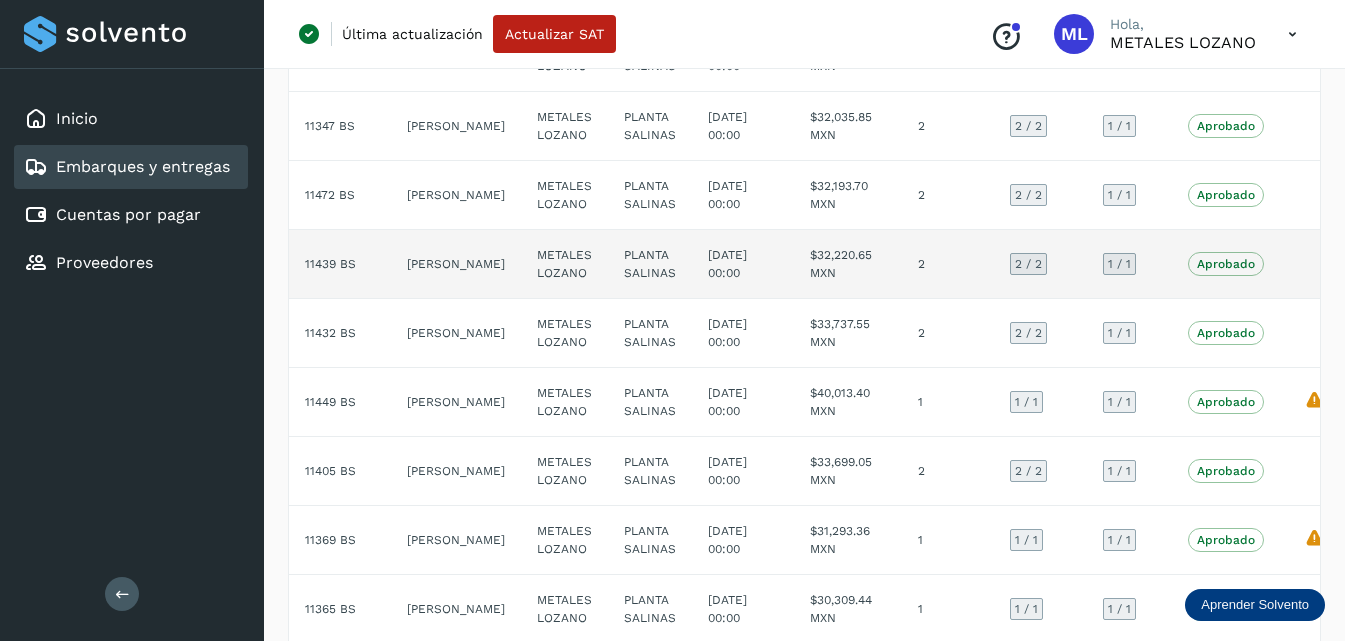 click on "11439 BS" 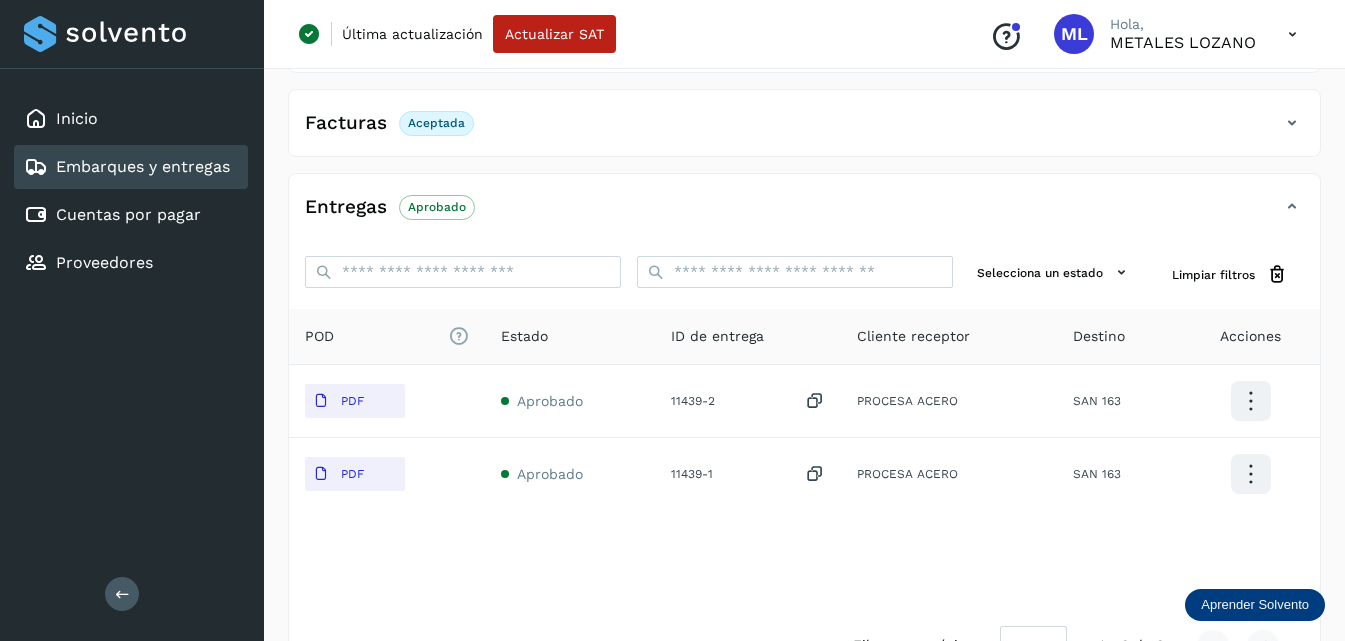 scroll, scrollTop: 285, scrollLeft: 0, axis: vertical 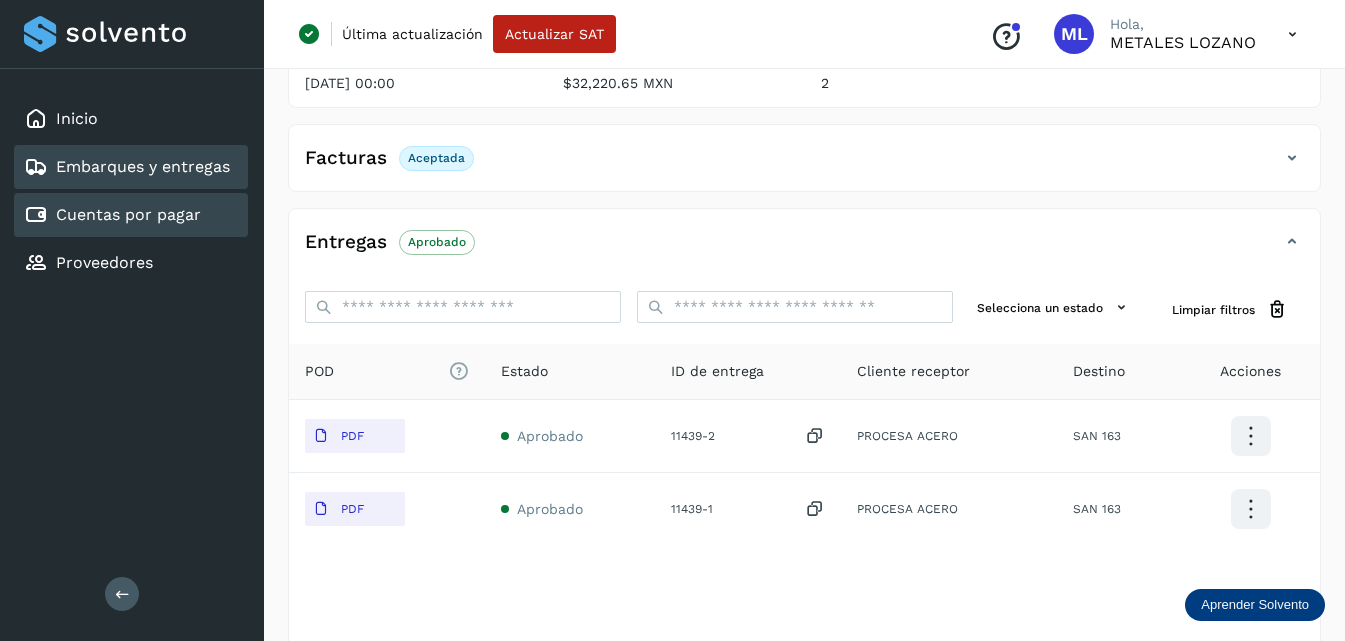 click on "Cuentas por pagar" at bounding box center (128, 214) 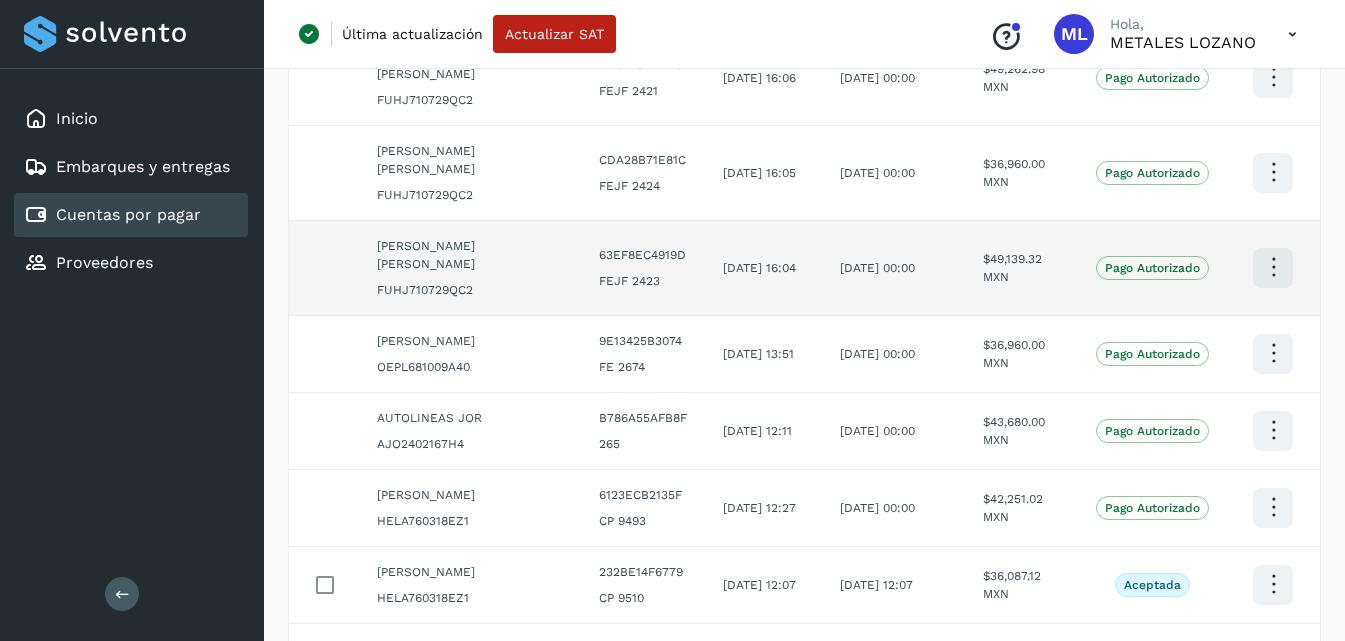 scroll, scrollTop: 385, scrollLeft: 0, axis: vertical 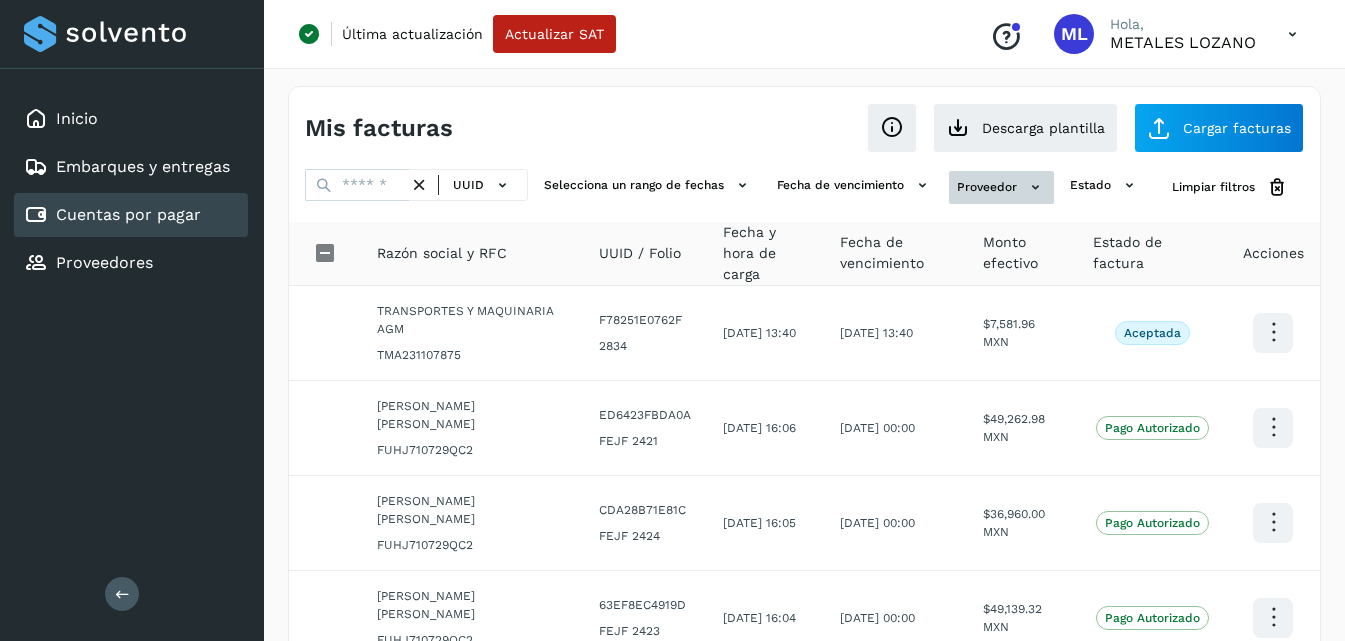 click on "Proveedor" at bounding box center (1001, 187) 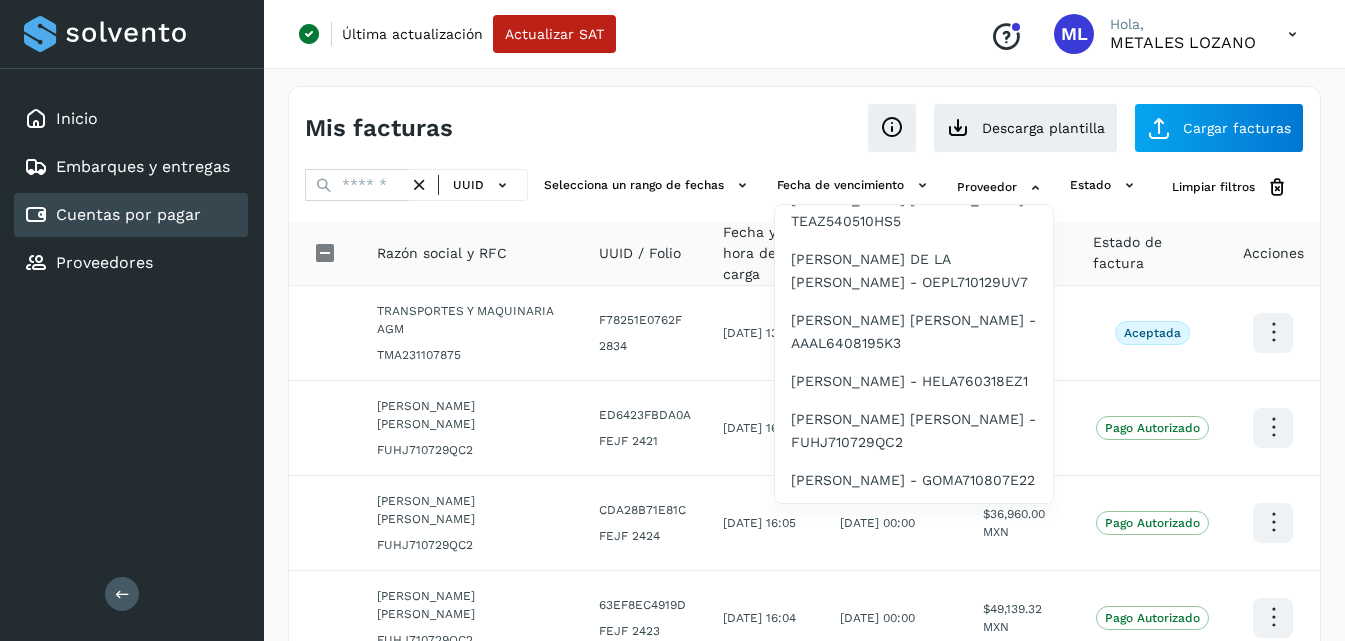 scroll, scrollTop: 700, scrollLeft: 0, axis: vertical 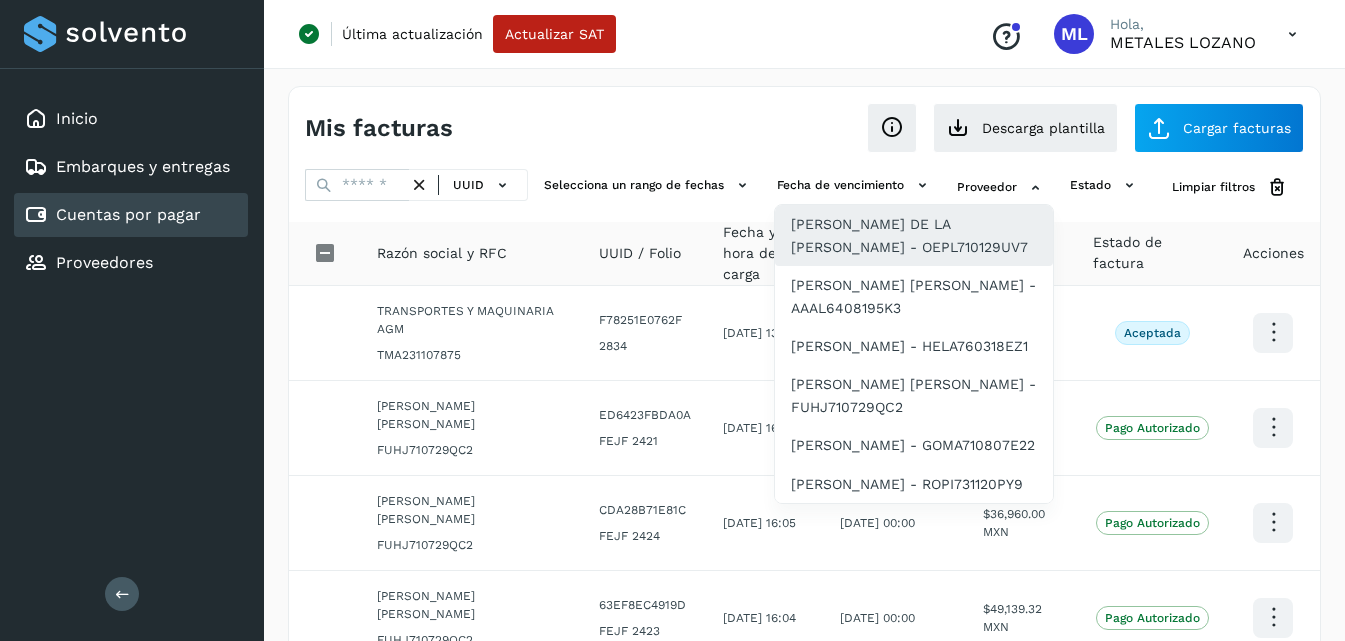 click on "[PERSON_NAME] DE LA [PERSON_NAME] - OEPL710129UV7" 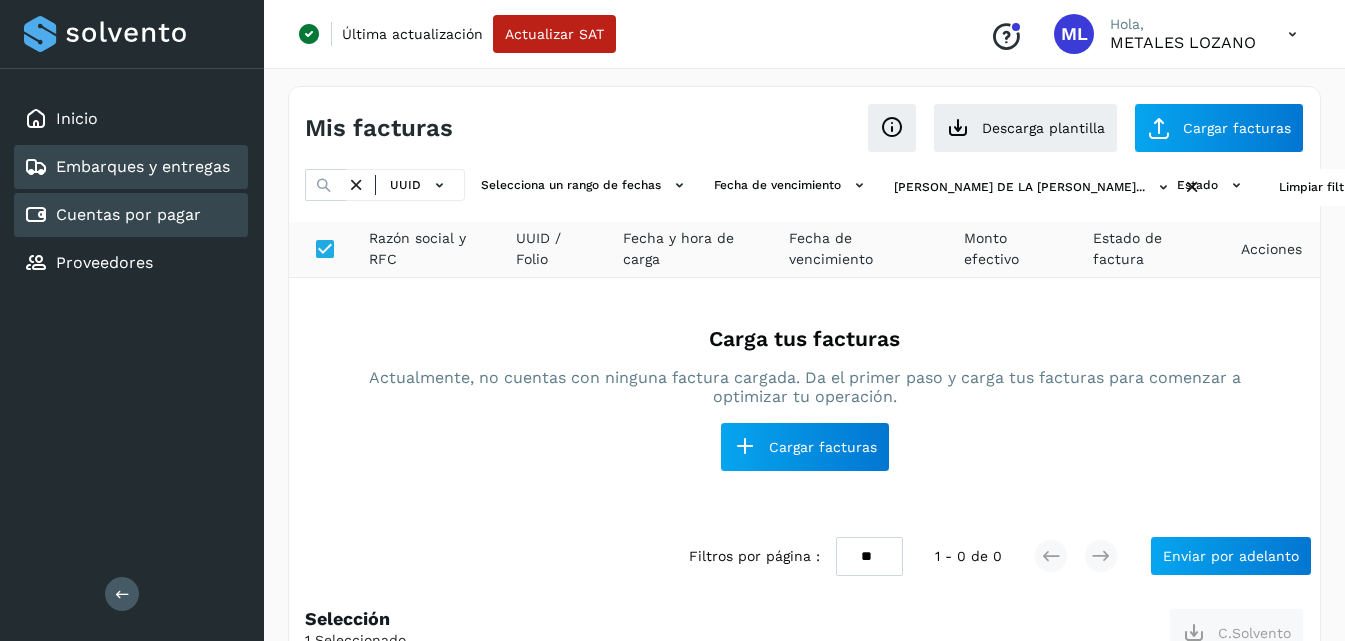 click on "Embarques y entregas" at bounding box center [143, 166] 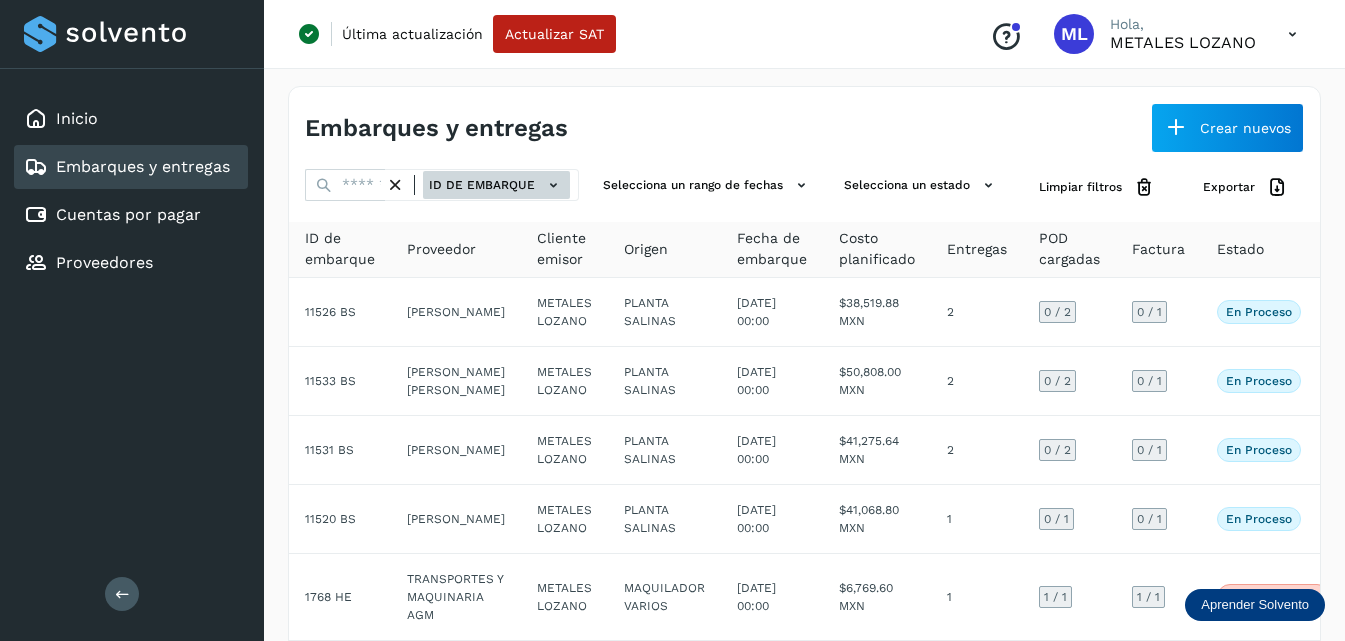 click on "ID de embarque" at bounding box center (496, 185) 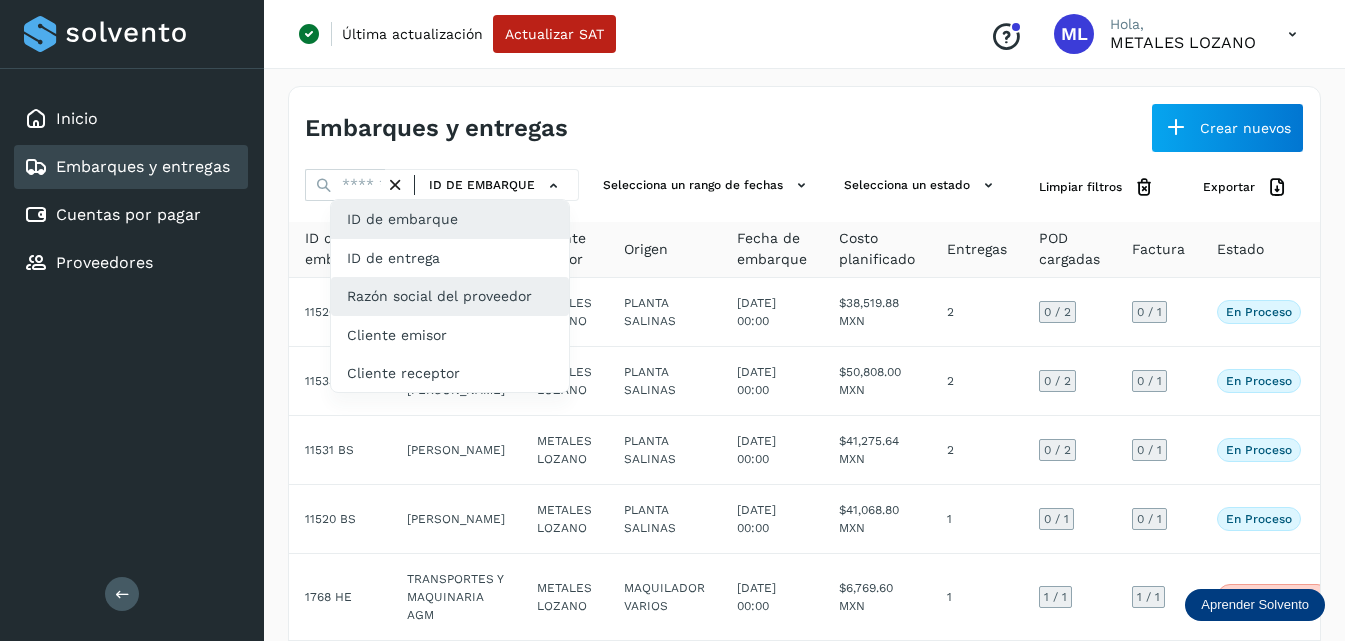 click on "Razón social del proveedor" 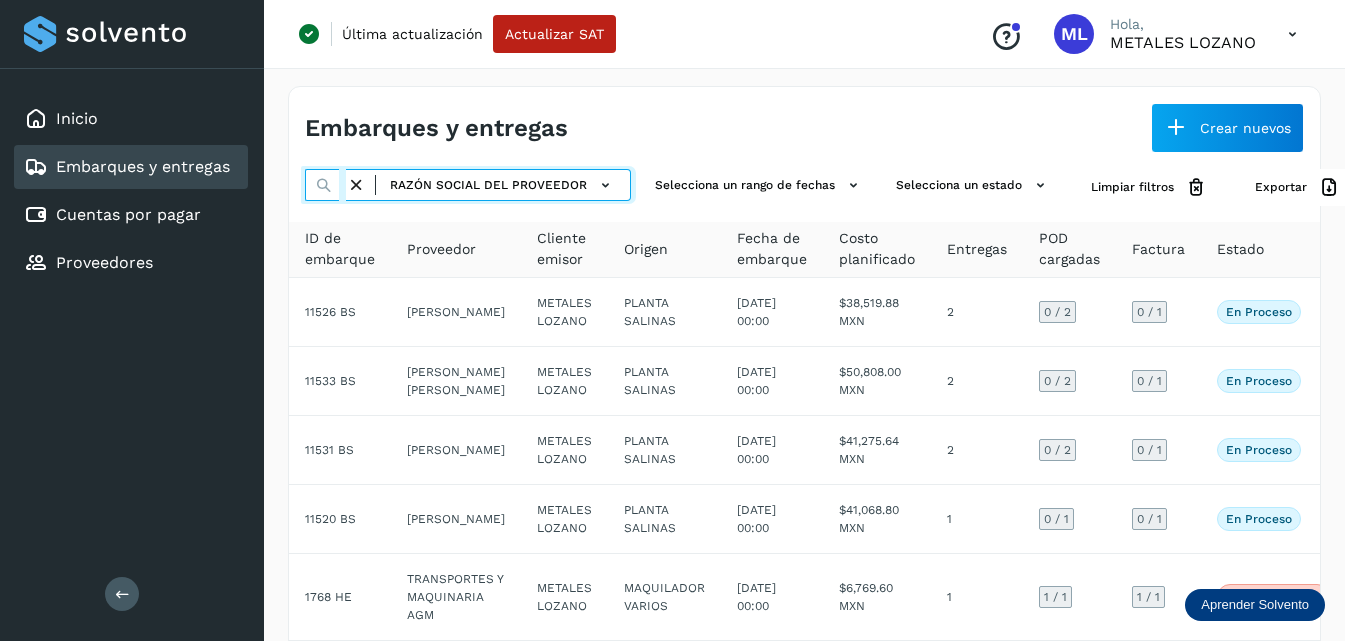 click at bounding box center [325, 185] 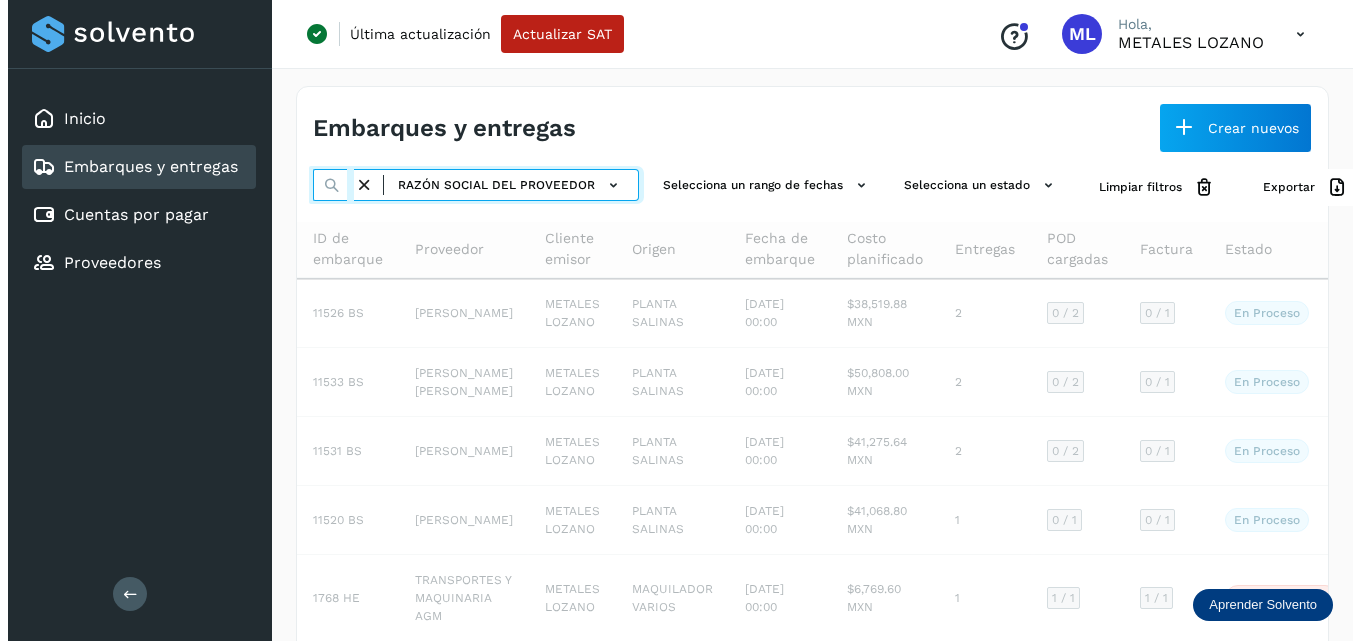 scroll, scrollTop: 0, scrollLeft: 100, axis: horizontal 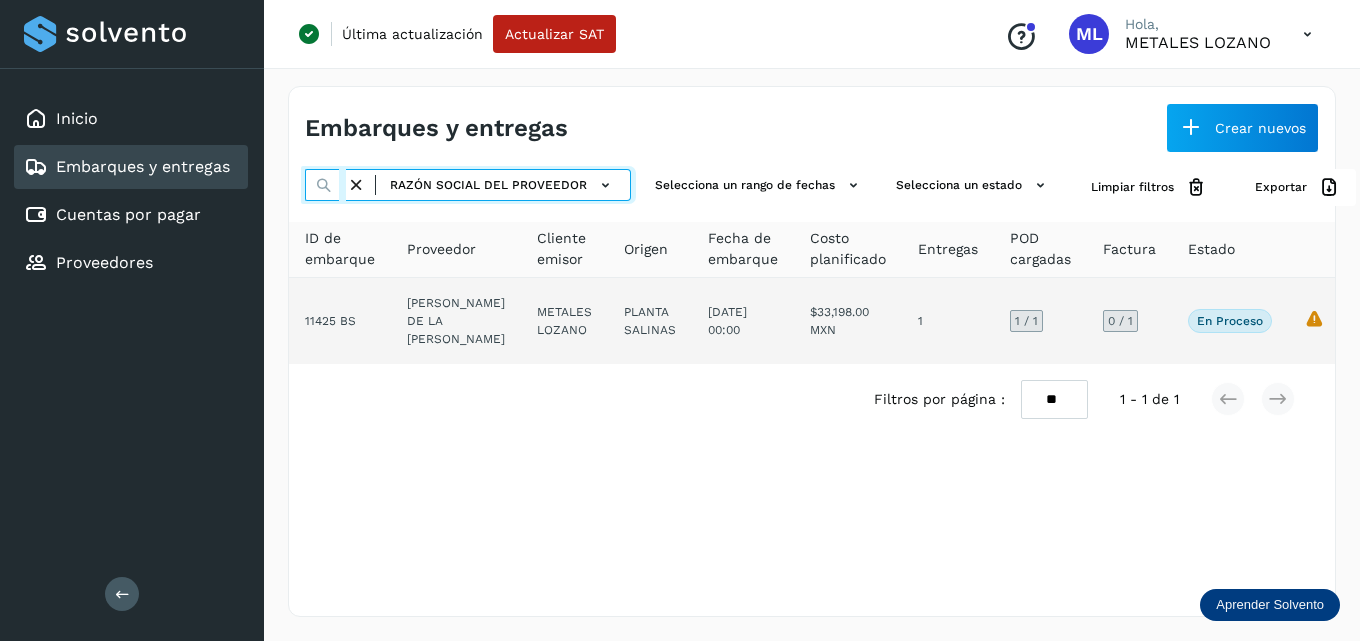 type on "**********" 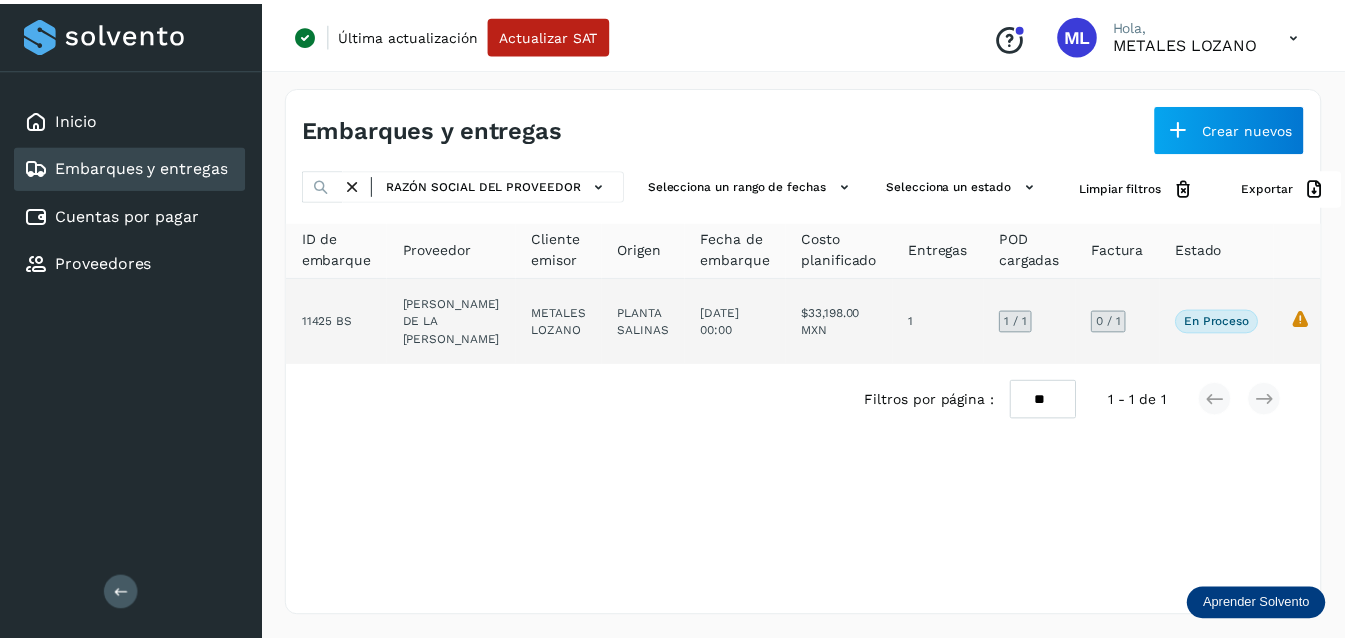 scroll, scrollTop: 0, scrollLeft: 0, axis: both 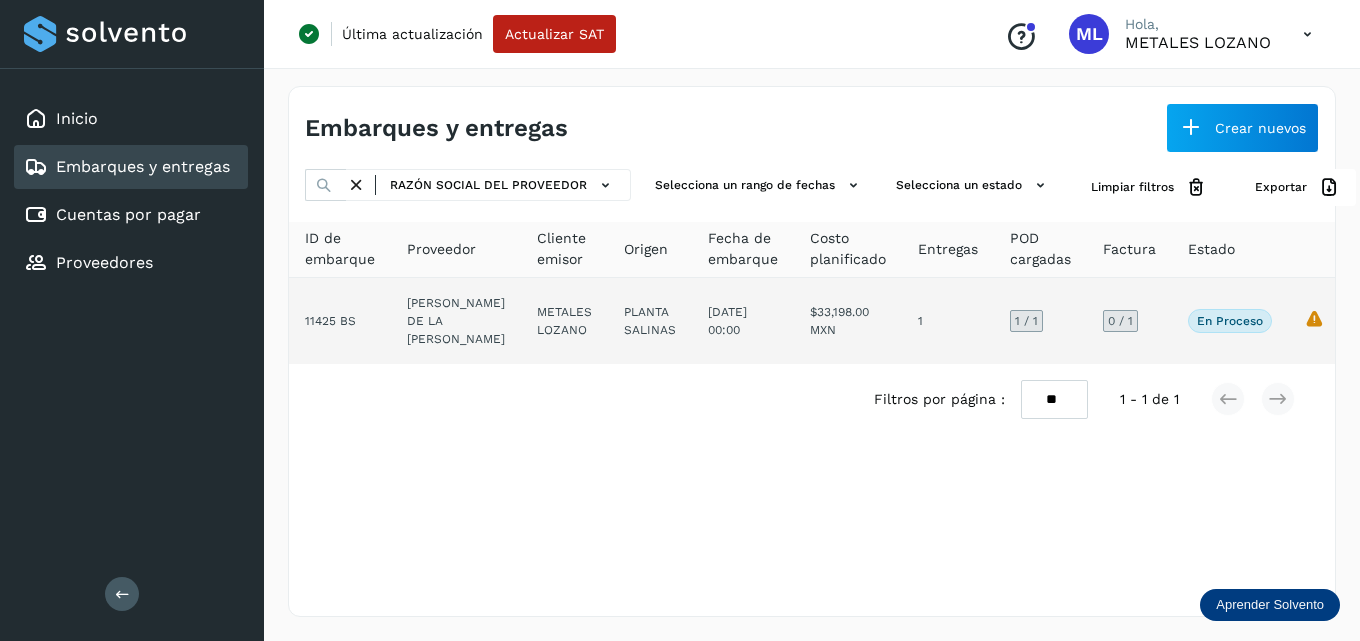 click on "PLANTA SALINAS" 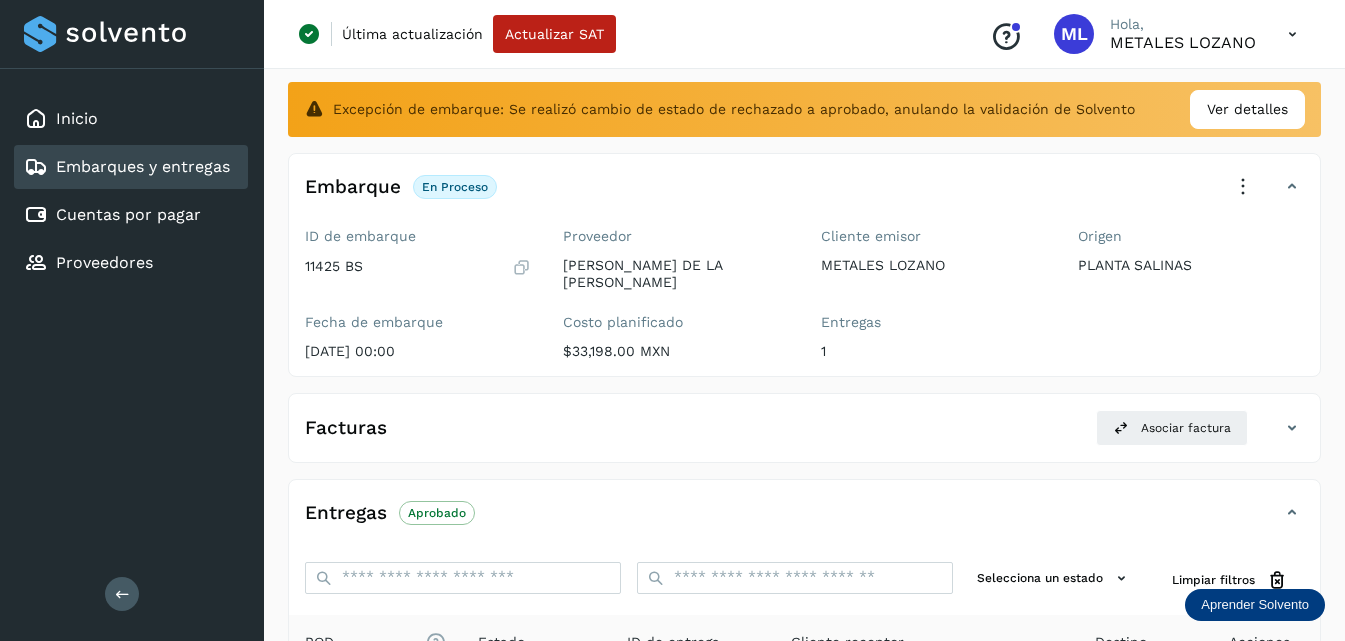 scroll, scrollTop: 385, scrollLeft: 0, axis: vertical 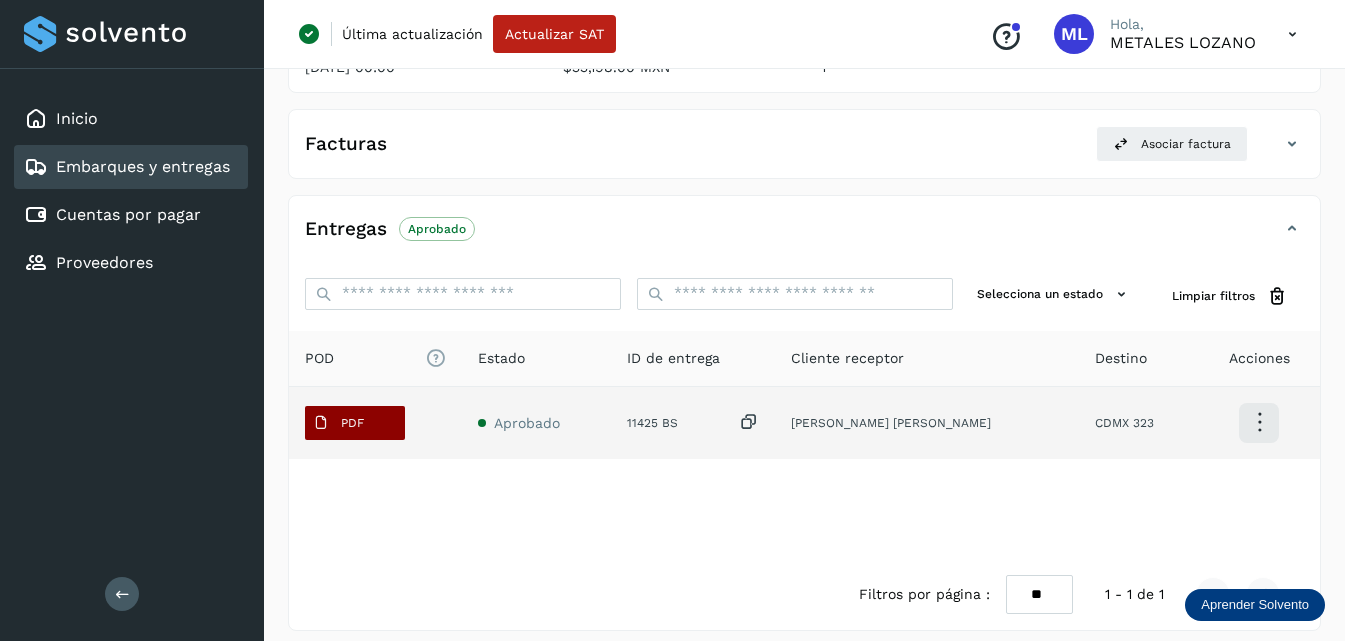 click on "PDF" at bounding box center (338, 423) 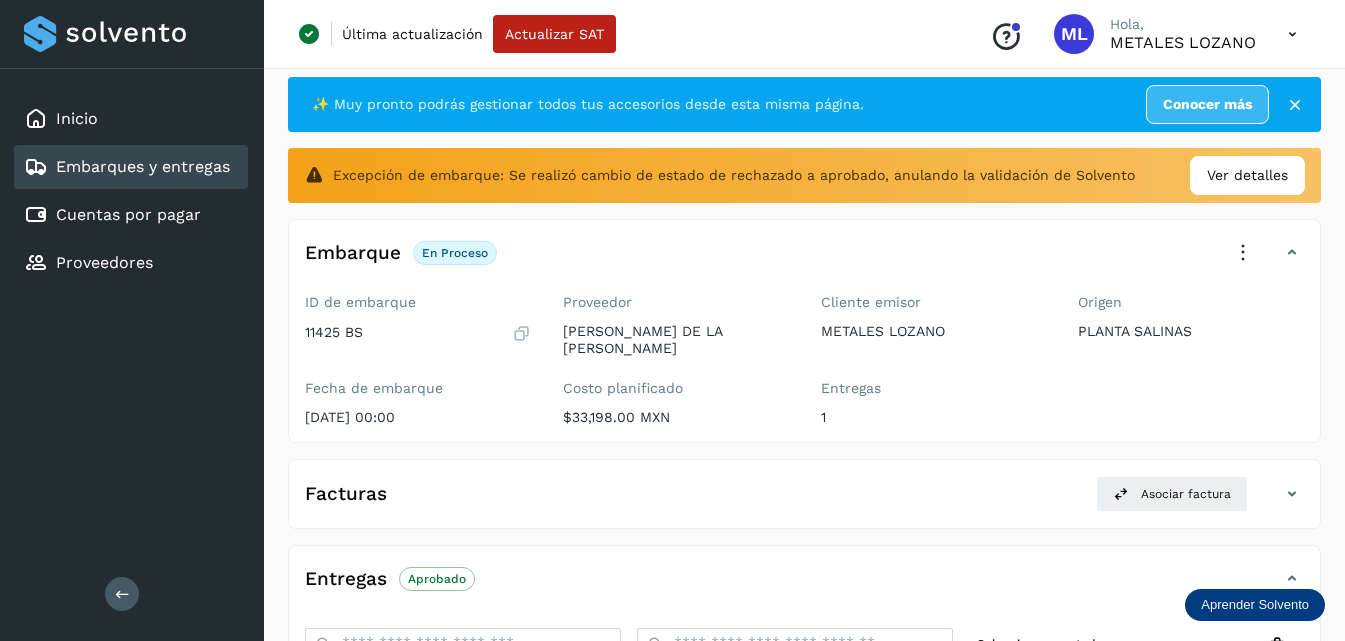 scroll, scrollTop: 0, scrollLeft: 0, axis: both 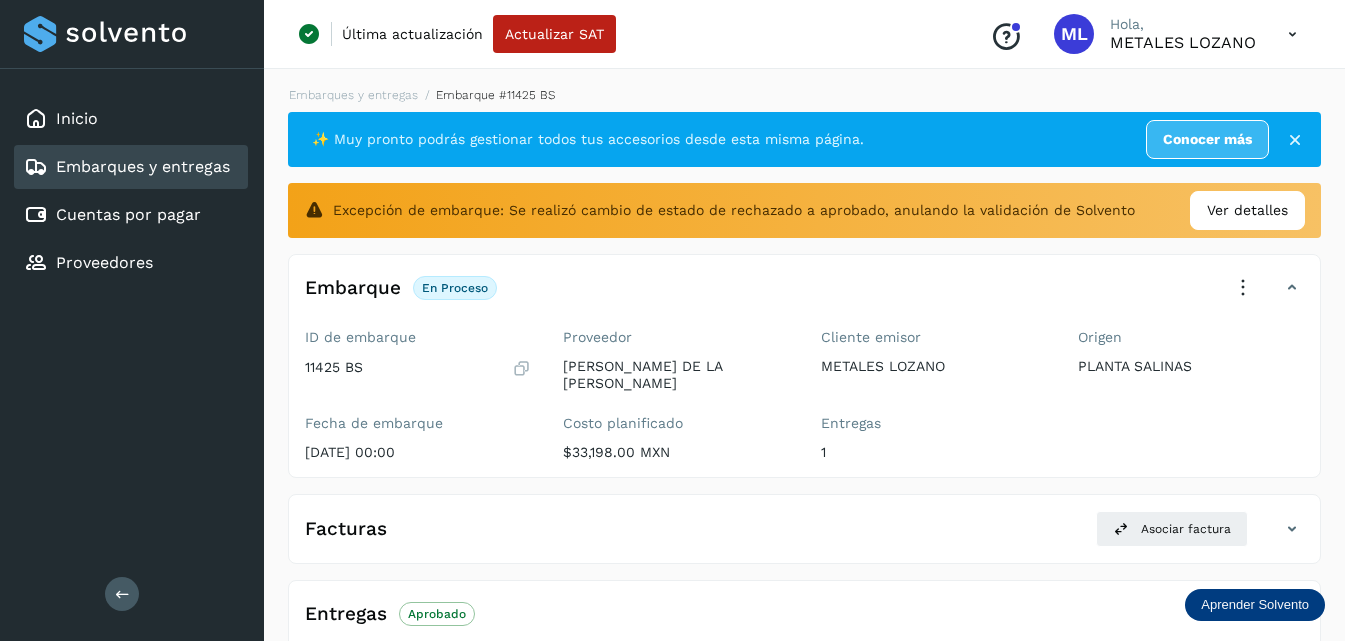 click at bounding box center (1243, 288) 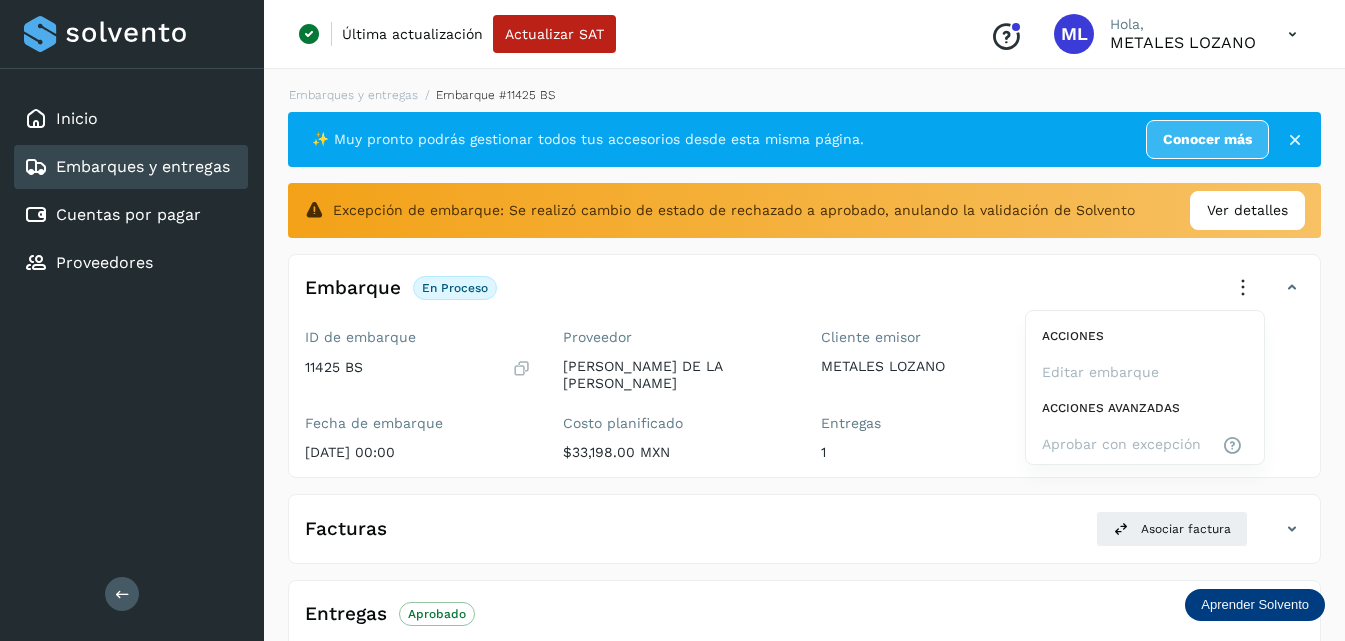 click at bounding box center [672, 320] 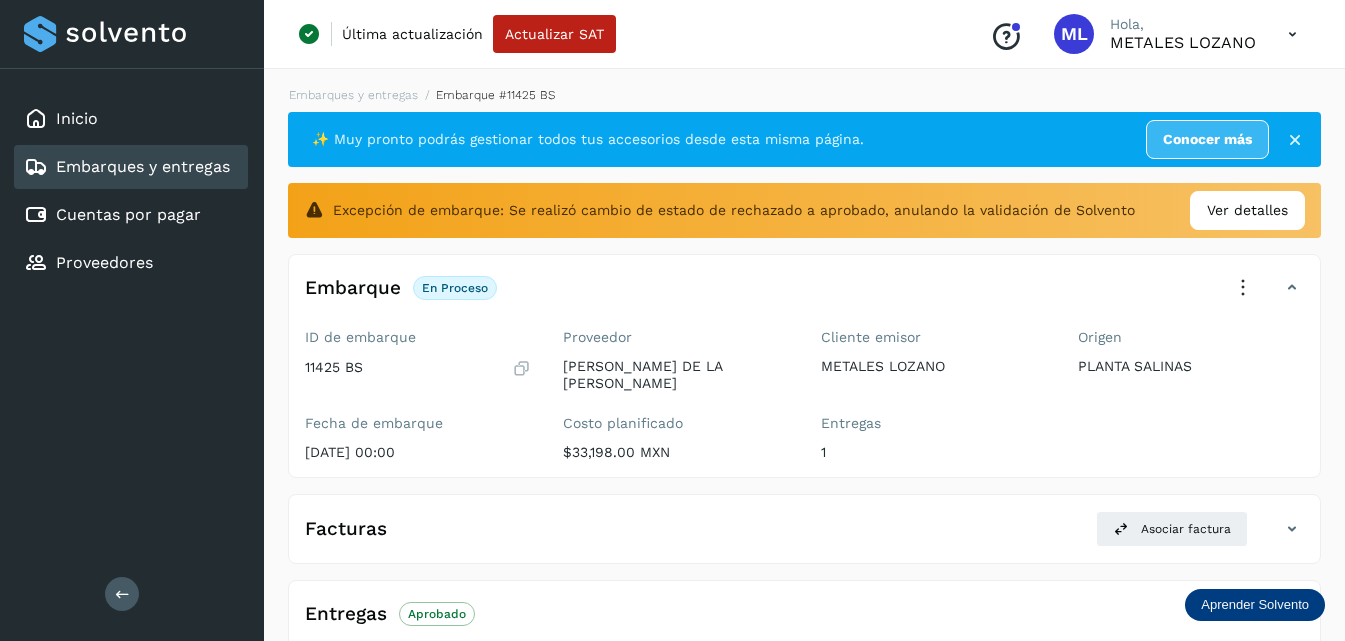 scroll, scrollTop: 100, scrollLeft: 0, axis: vertical 